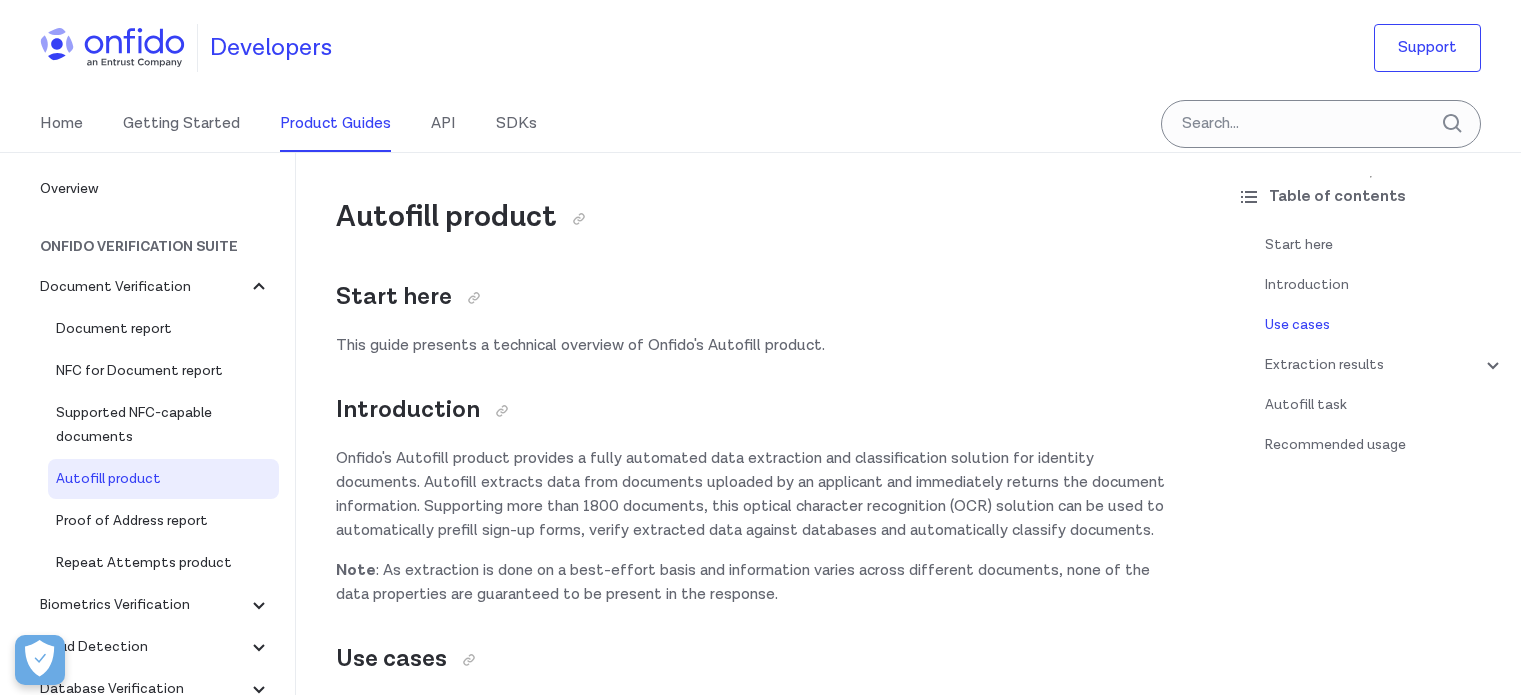 scroll, scrollTop: 500, scrollLeft: 0, axis: vertical 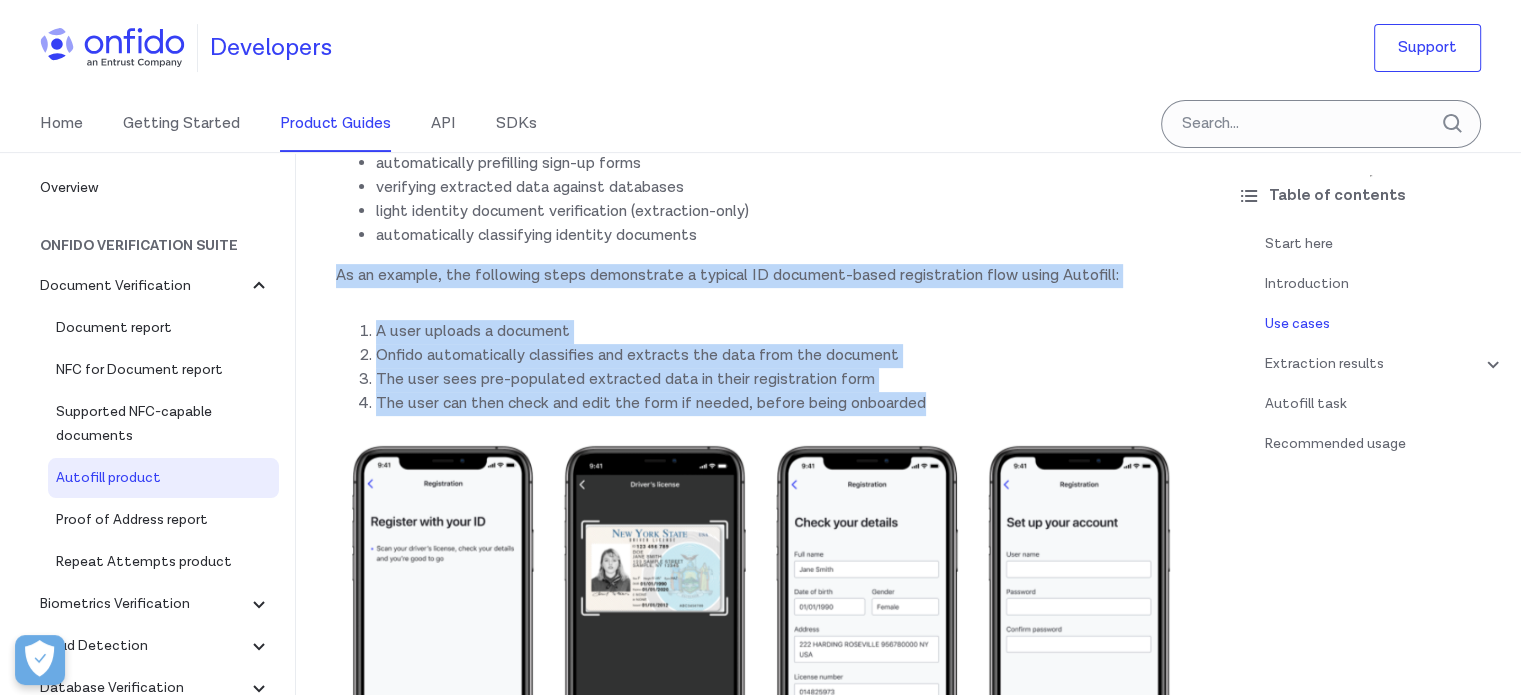 drag, startPoint x: 948, startPoint y: 417, endPoint x: 309, endPoint y: 298, distance: 649.98615 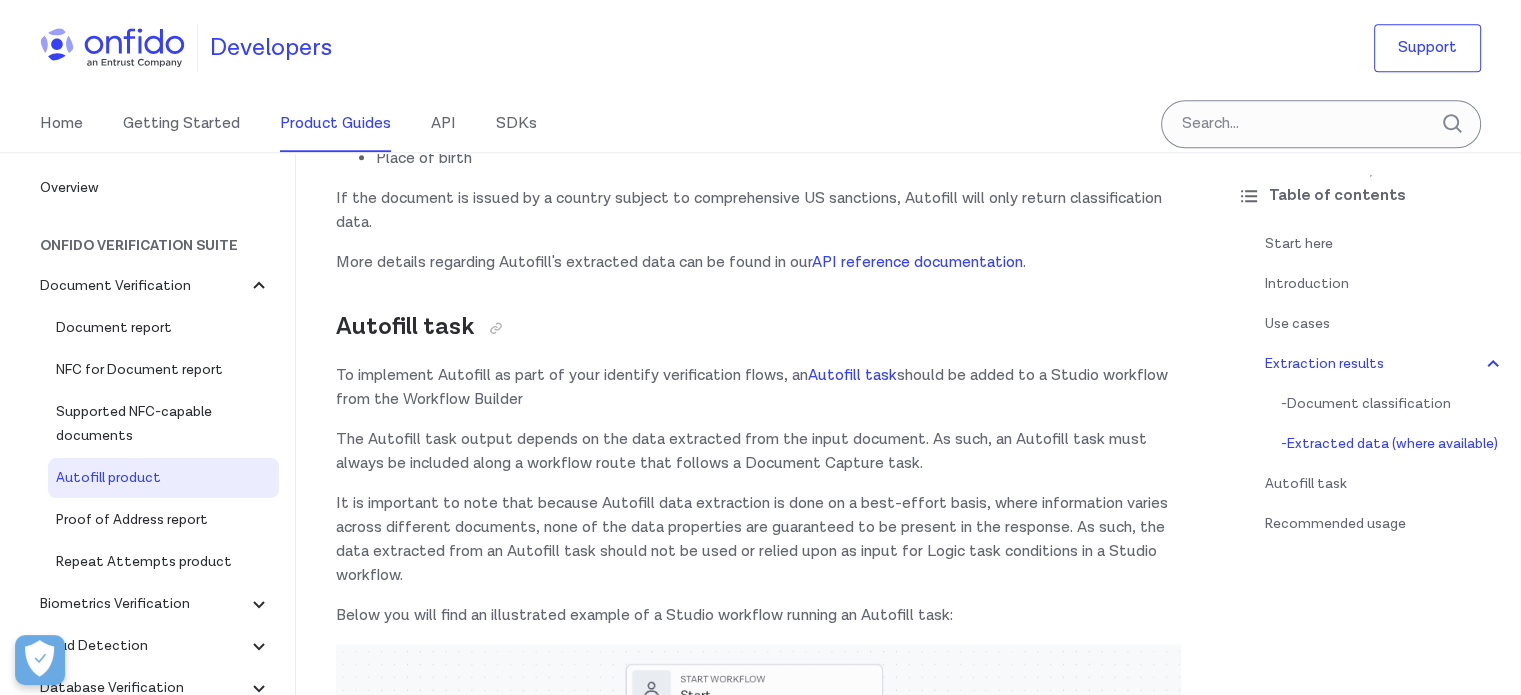 scroll, scrollTop: 2100, scrollLeft: 0, axis: vertical 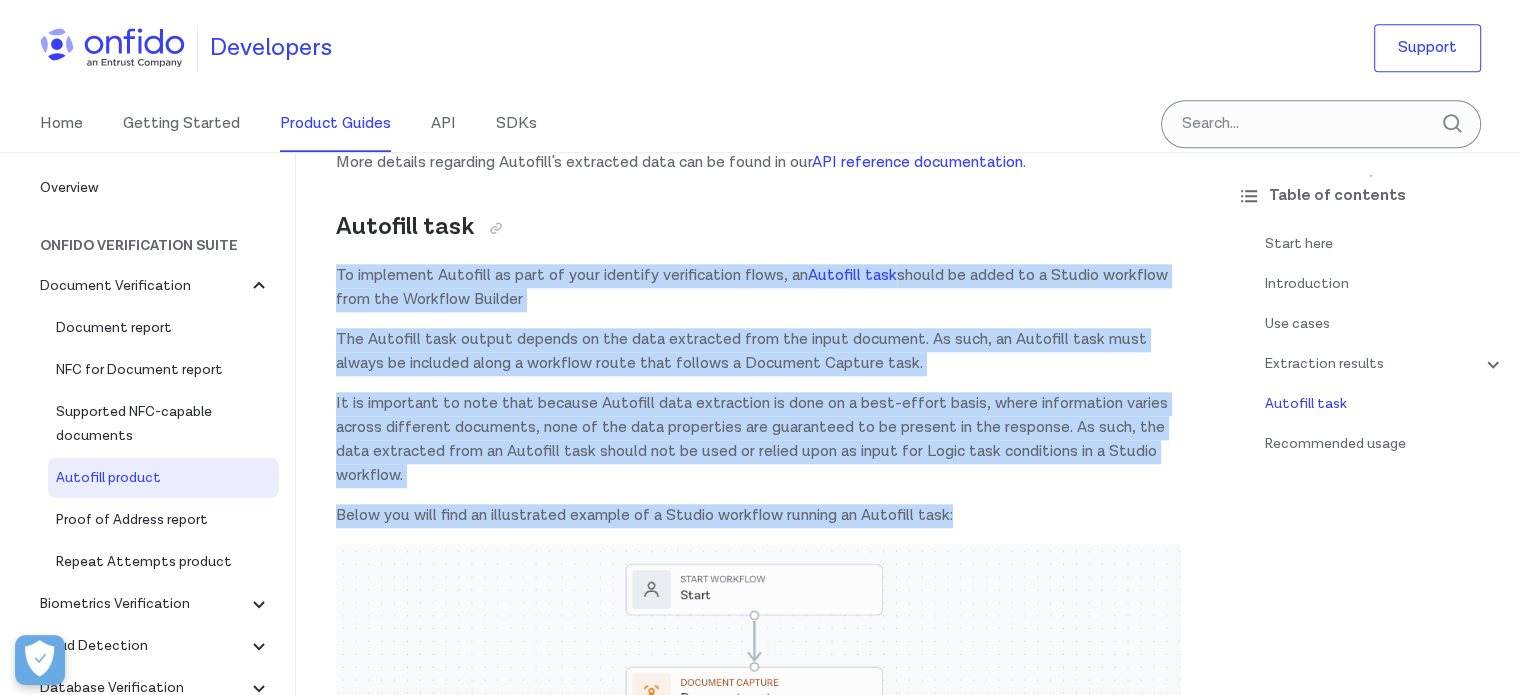 drag, startPoint x: 335, startPoint y: 295, endPoint x: 967, endPoint y: 535, distance: 676.0355 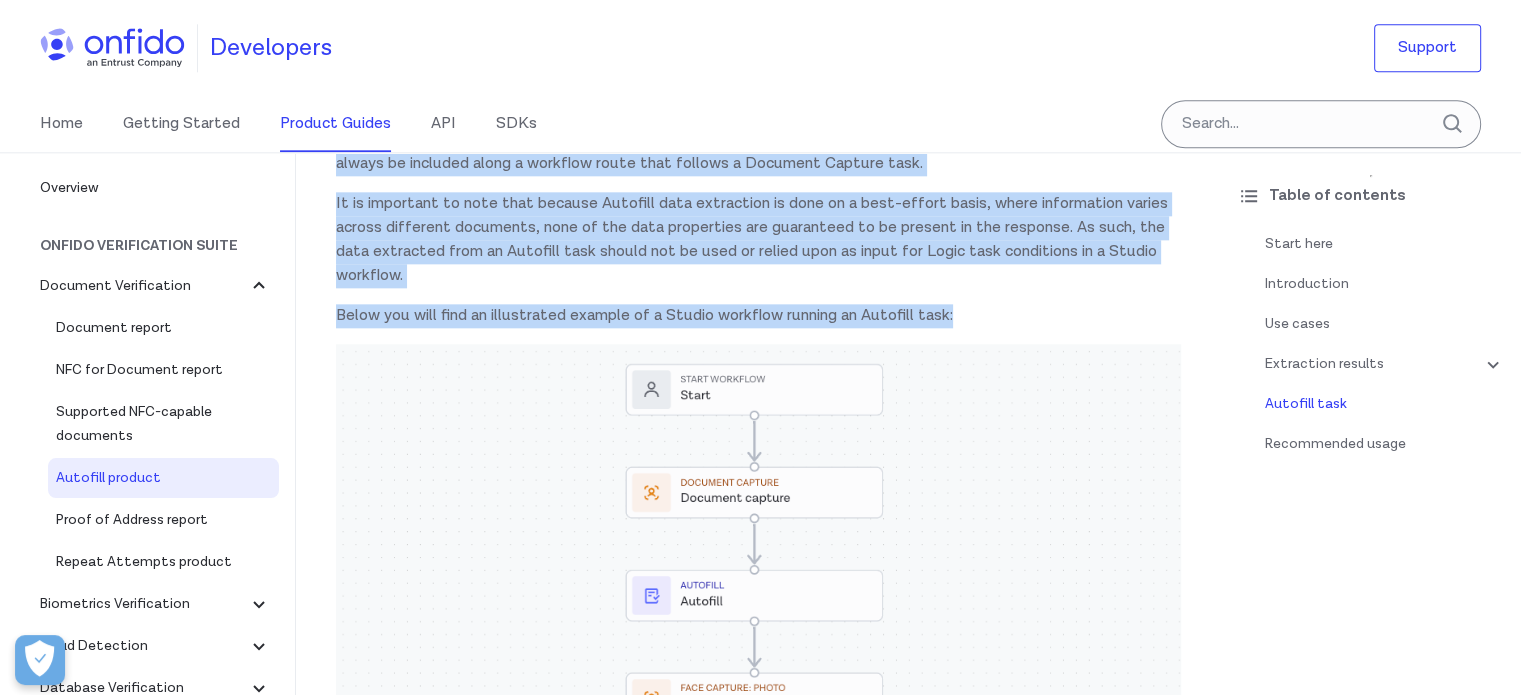 click at bounding box center [758, 840] 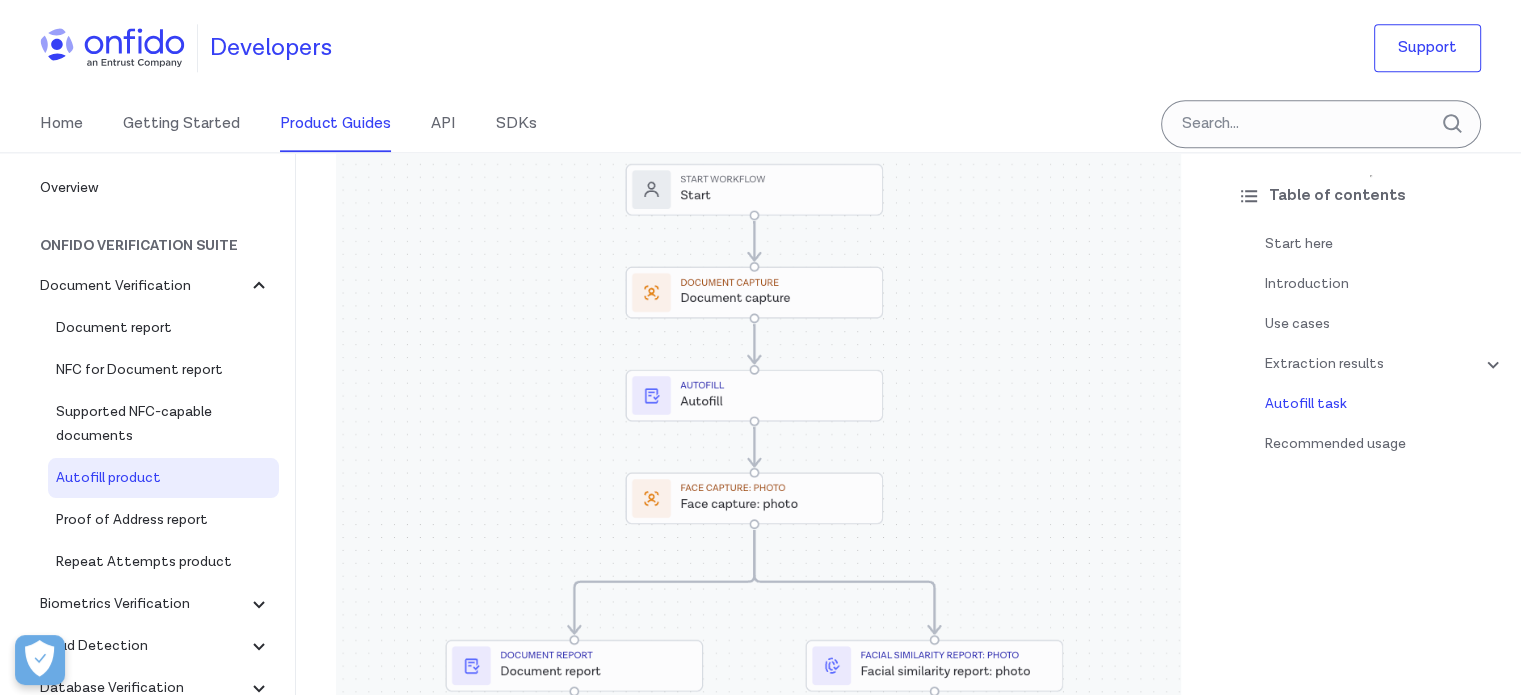 click on "Table of contents Start here Introduction Use cases Extraction results -  Document classification -  Extracted data (where available) Autofill task Recommended usage" at bounding box center (1371, 423) 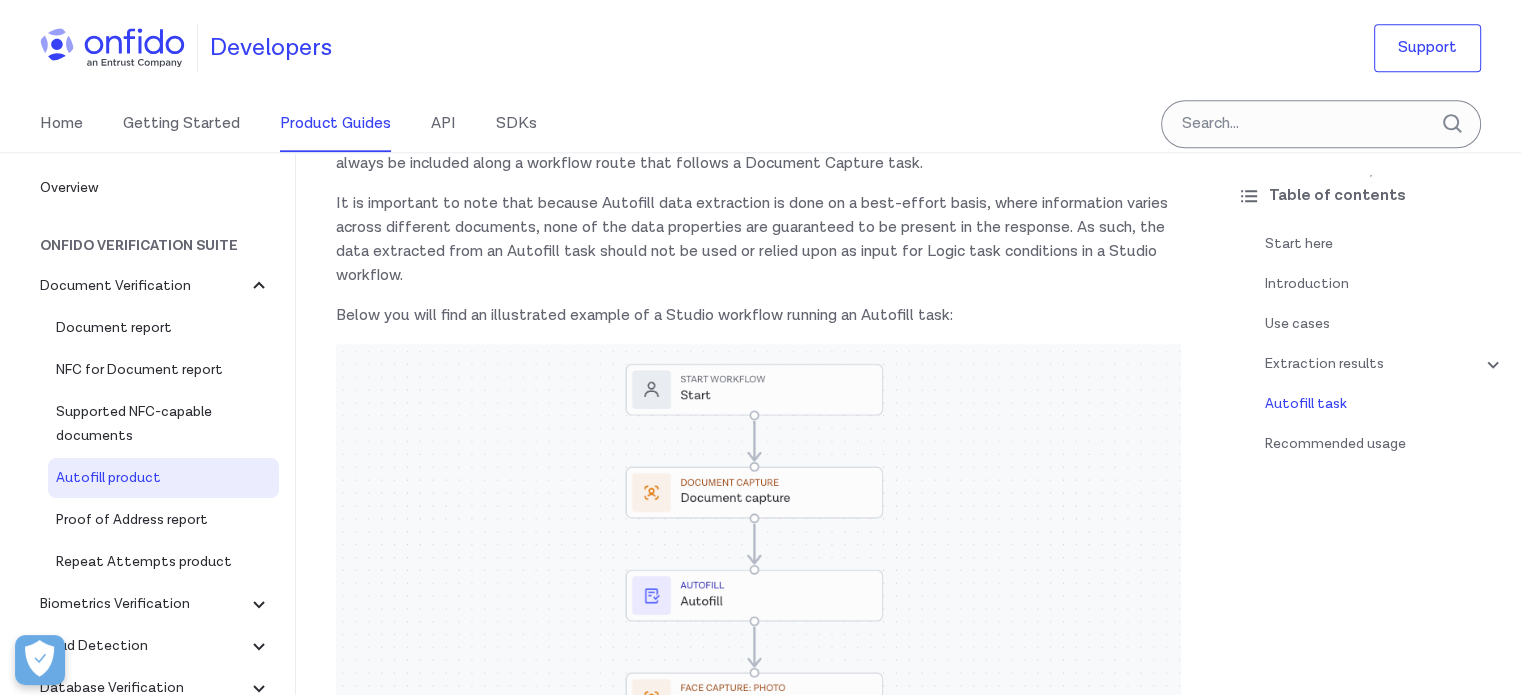 scroll, scrollTop: 2100, scrollLeft: 0, axis: vertical 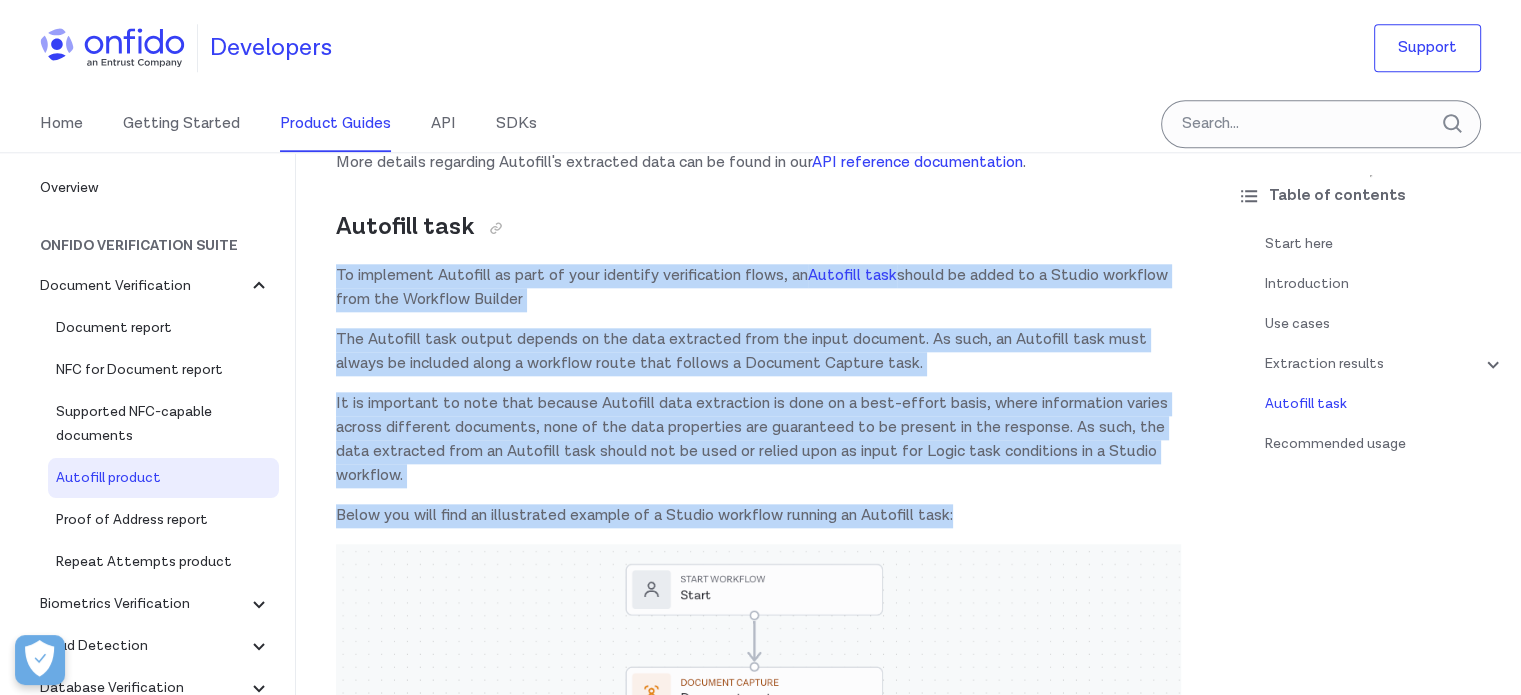 drag, startPoint x: 962, startPoint y: 533, endPoint x: 328, endPoint y: 288, distance: 679.69183 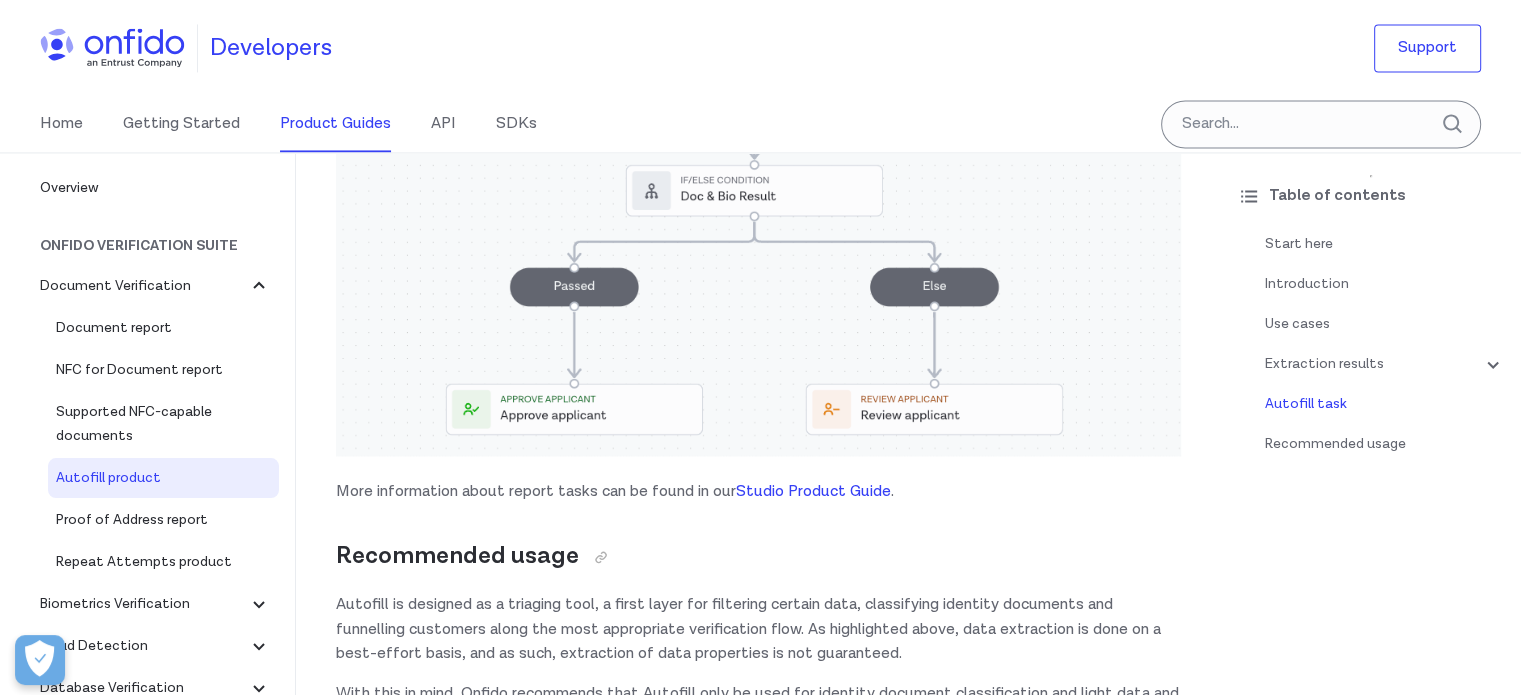scroll, scrollTop: 3400, scrollLeft: 0, axis: vertical 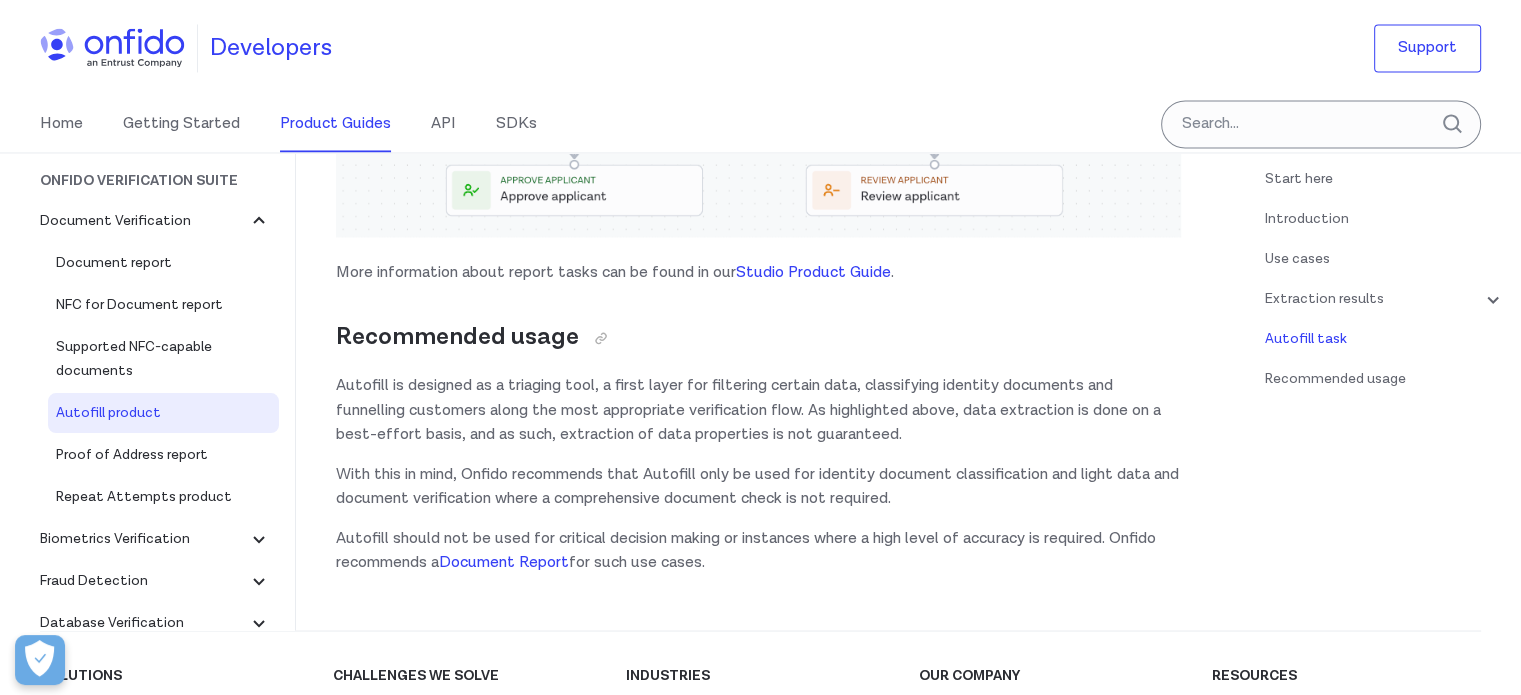 drag, startPoint x: 792, startPoint y: 571, endPoint x: 328, endPoint y: 346, distance: 515.6753 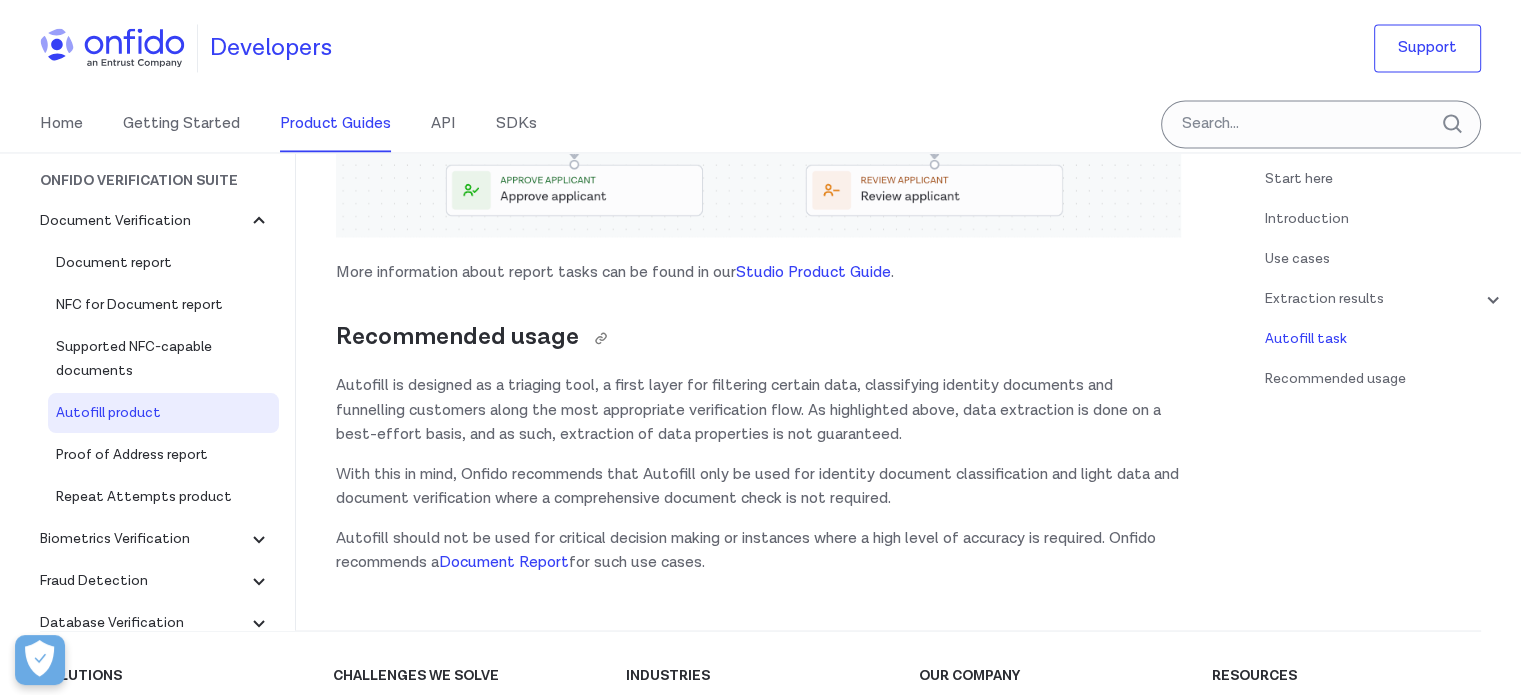 copy on "Recommended usage
Autofill is designed as a triaging tool, a first layer for filtering certain data, classifying identity documents and funnelling customers along the most appropriate verification flow. As highlighted above, data extraction is done on a best-effort basis, and as such, extraction of data properties is not guaranteed.
With this in mind, Onfido recommends that Autofill only be used for identity document classification and light data and document verification where a comprehensive document check is not required.
Autofill should not be used for critical decision making or instances where a high level of accuracy is required. Onfido recommends a  Document Report  for such use cases." 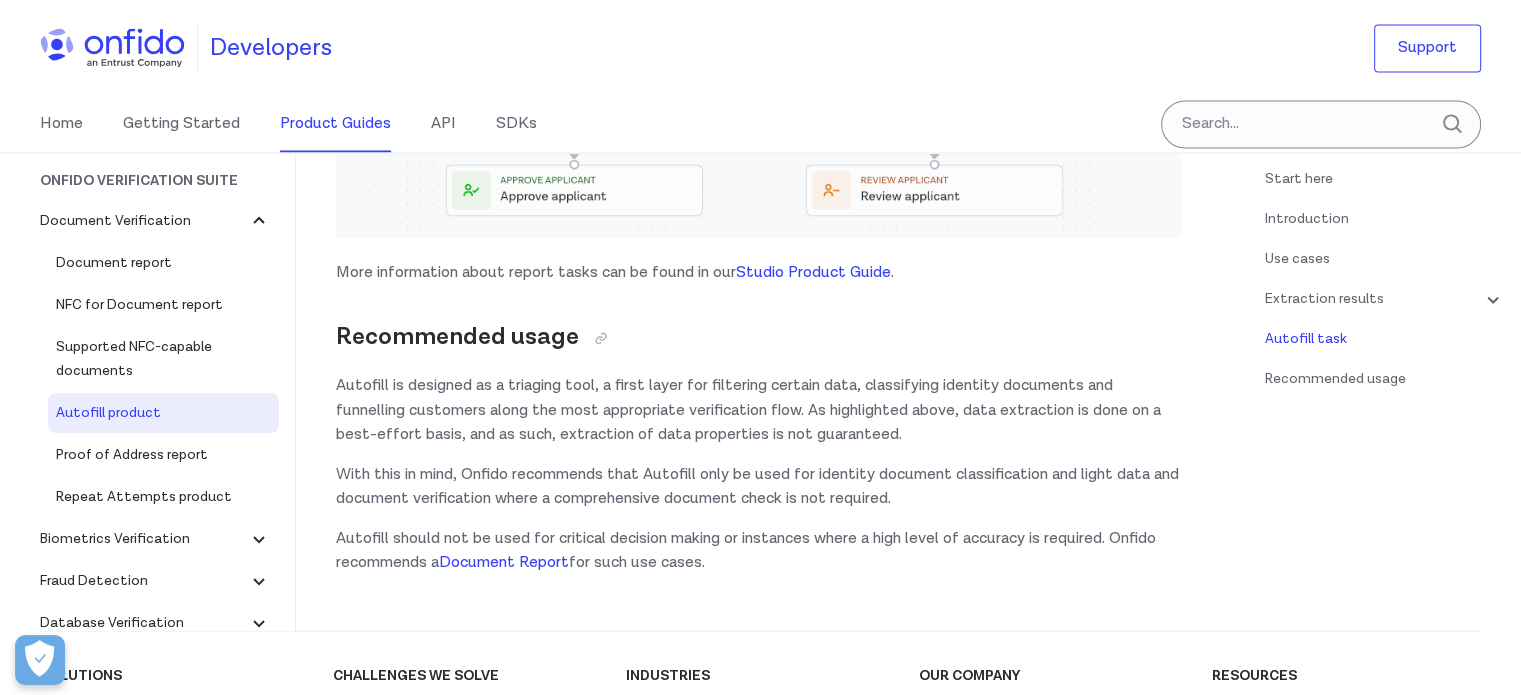 click on "Autofill is designed as a triaging tool, a first layer for filtering certain data, classifying identity documents and funnelling customers along the most appropriate verification flow. As highlighted above, data extraction is done on a best-effort basis, and as such, extraction of data properties is not guaranteed." at bounding box center (758, 410) 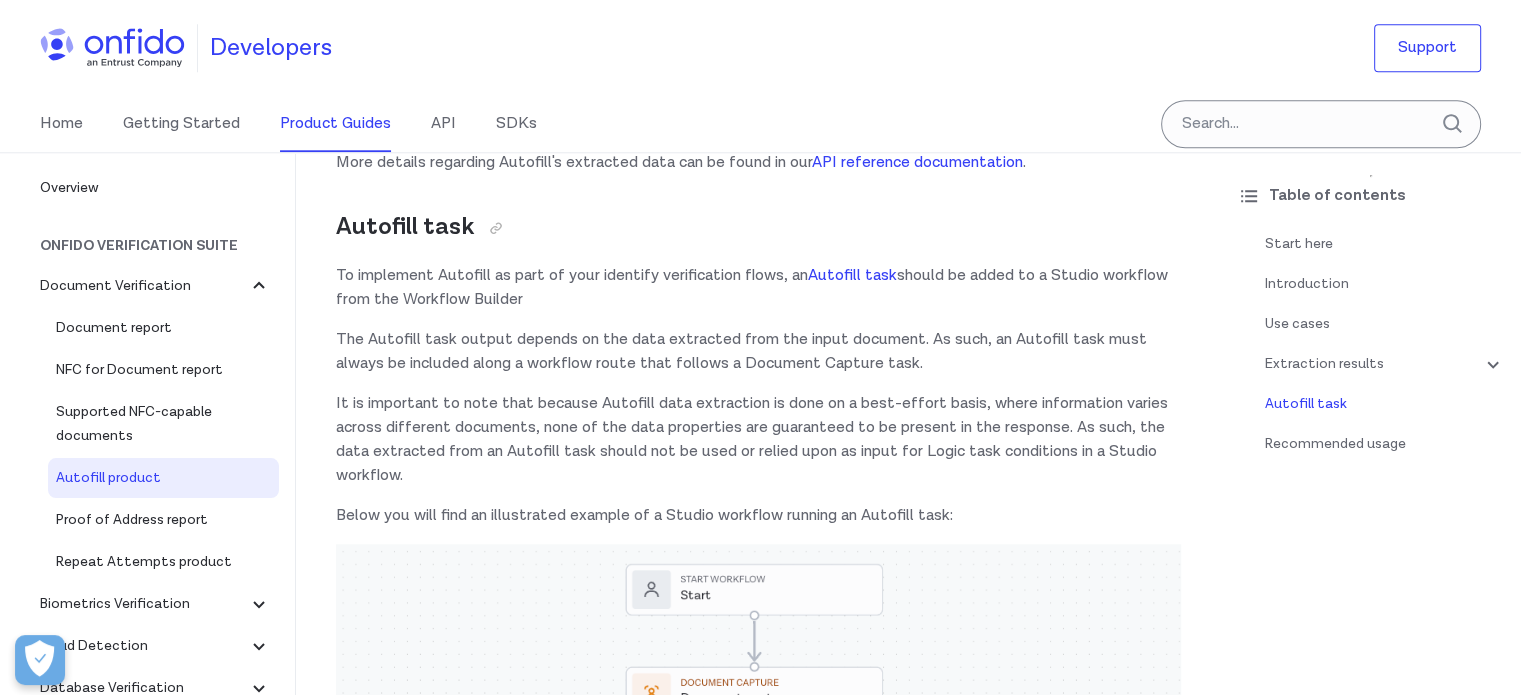 scroll, scrollTop: 2500, scrollLeft: 0, axis: vertical 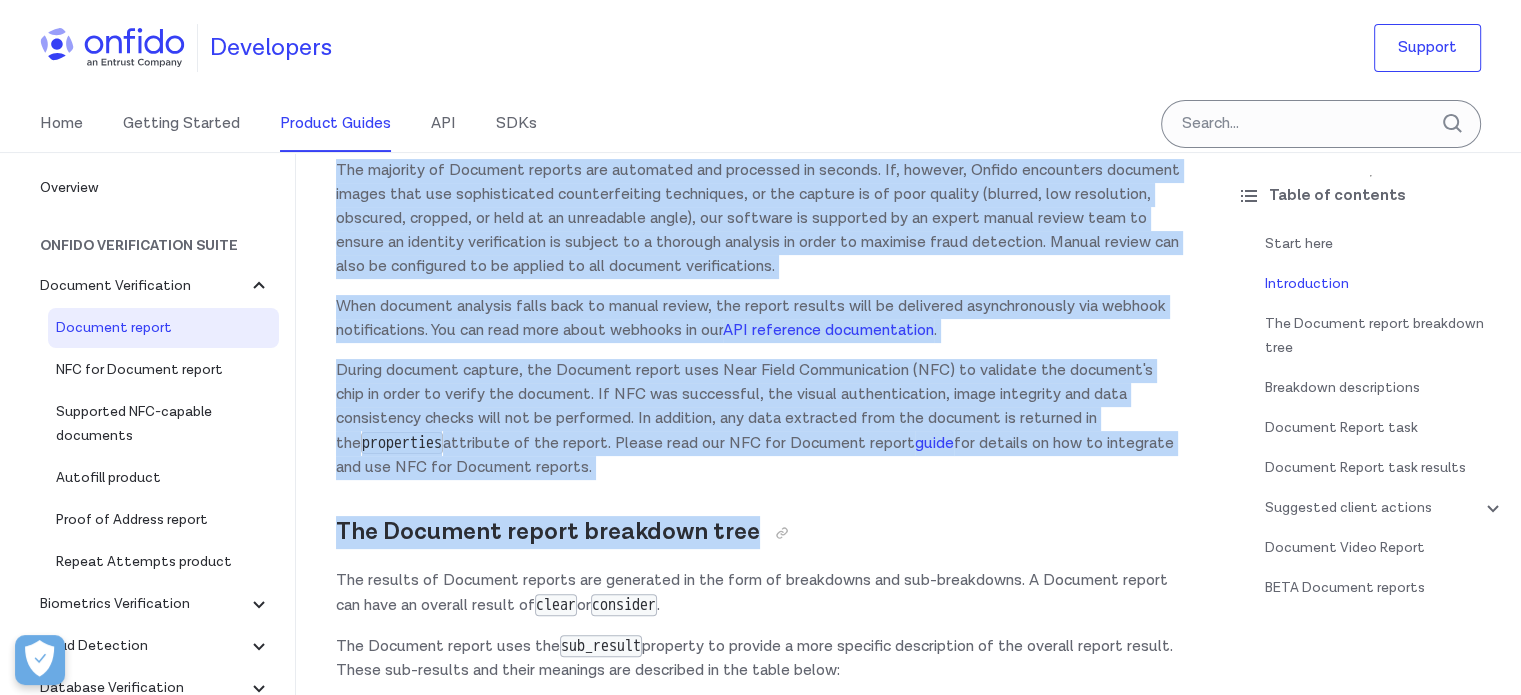 drag, startPoint x: 336, startPoint y: 255, endPoint x: 731, endPoint y: 470, distance: 449.72214 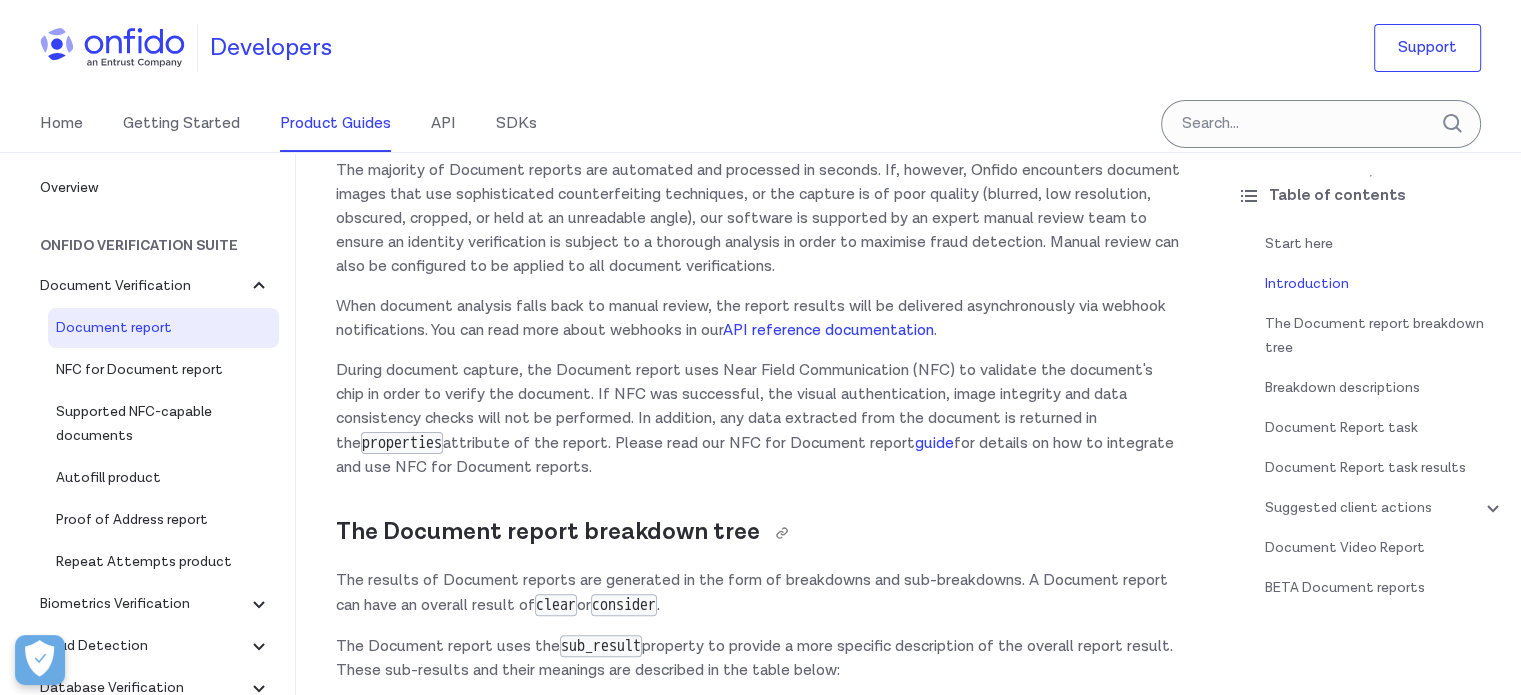 click on "The Document report breakdown tree" at bounding box center [758, 532] 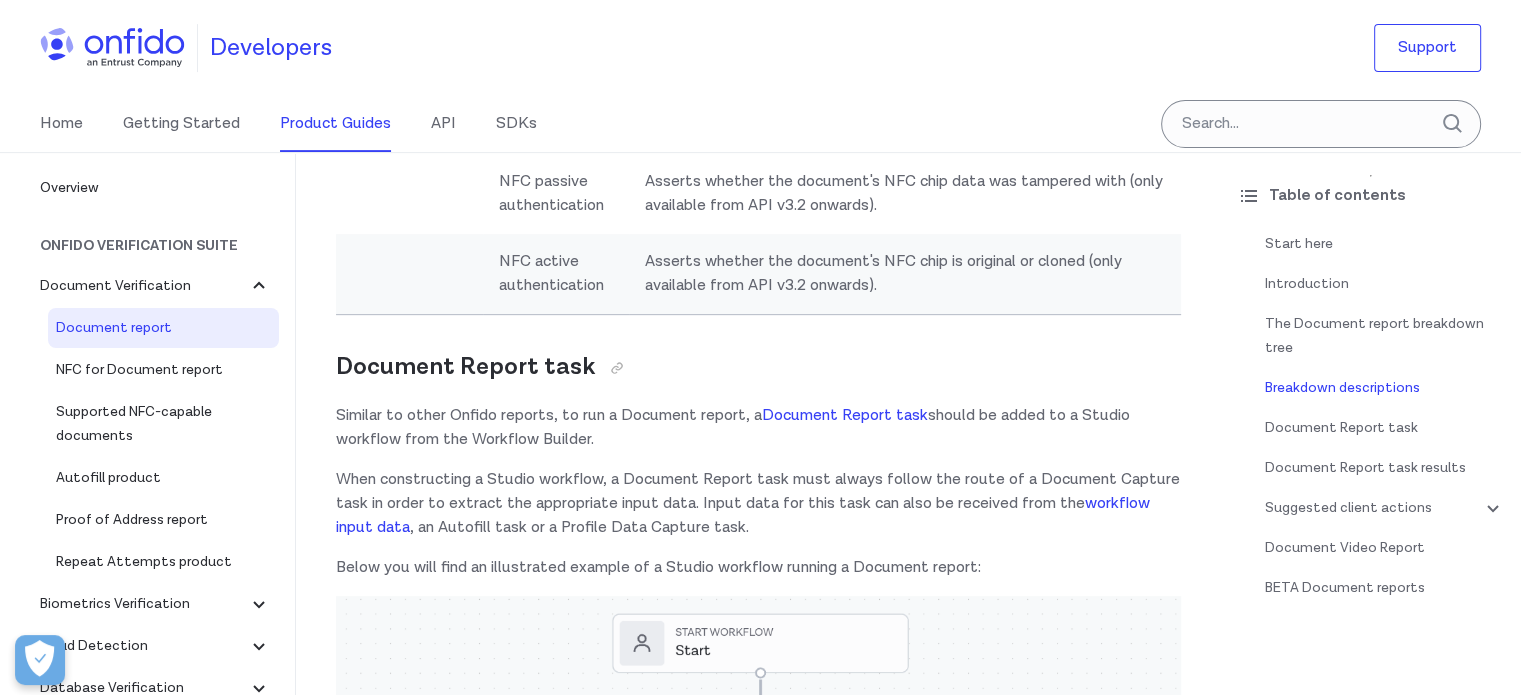 scroll, scrollTop: 8500, scrollLeft: 0, axis: vertical 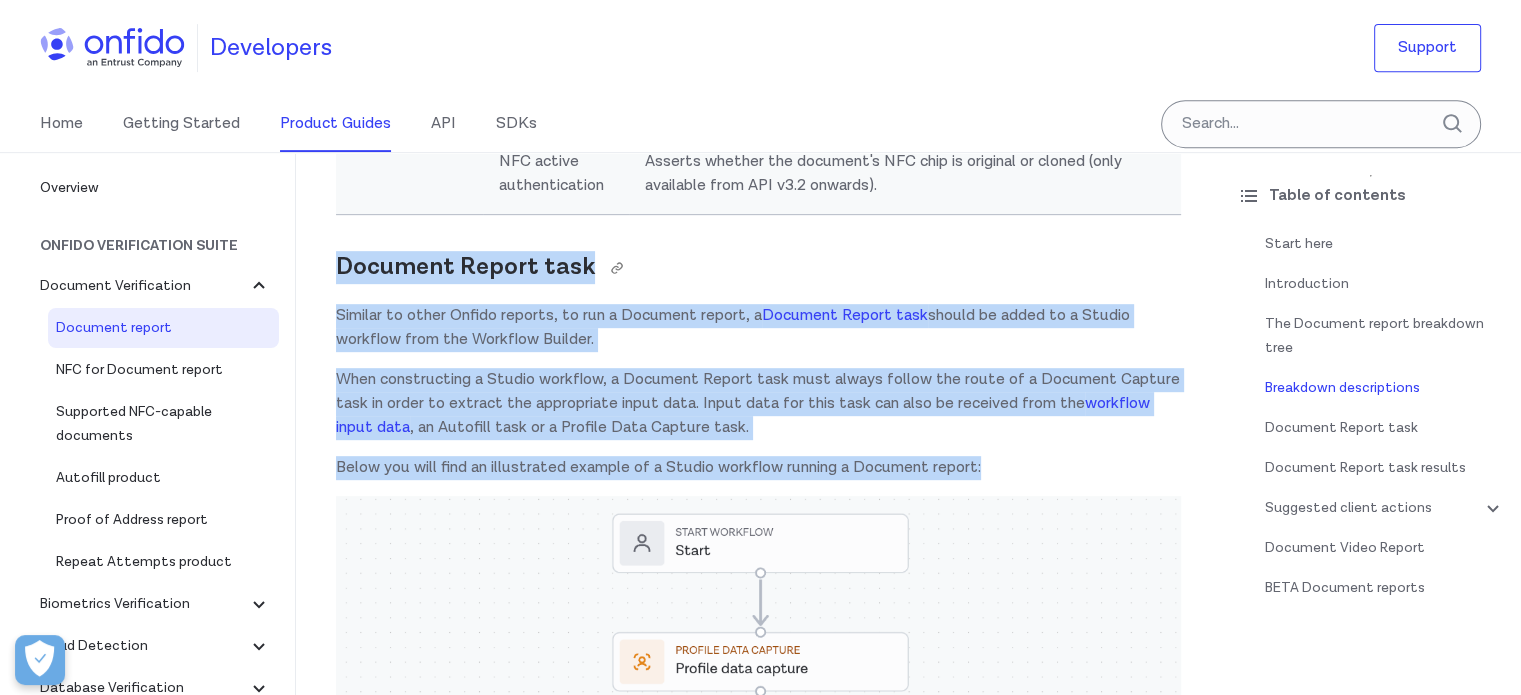 drag, startPoint x: 1016, startPoint y: 482, endPoint x: 345, endPoint y: 283, distance: 699.88715 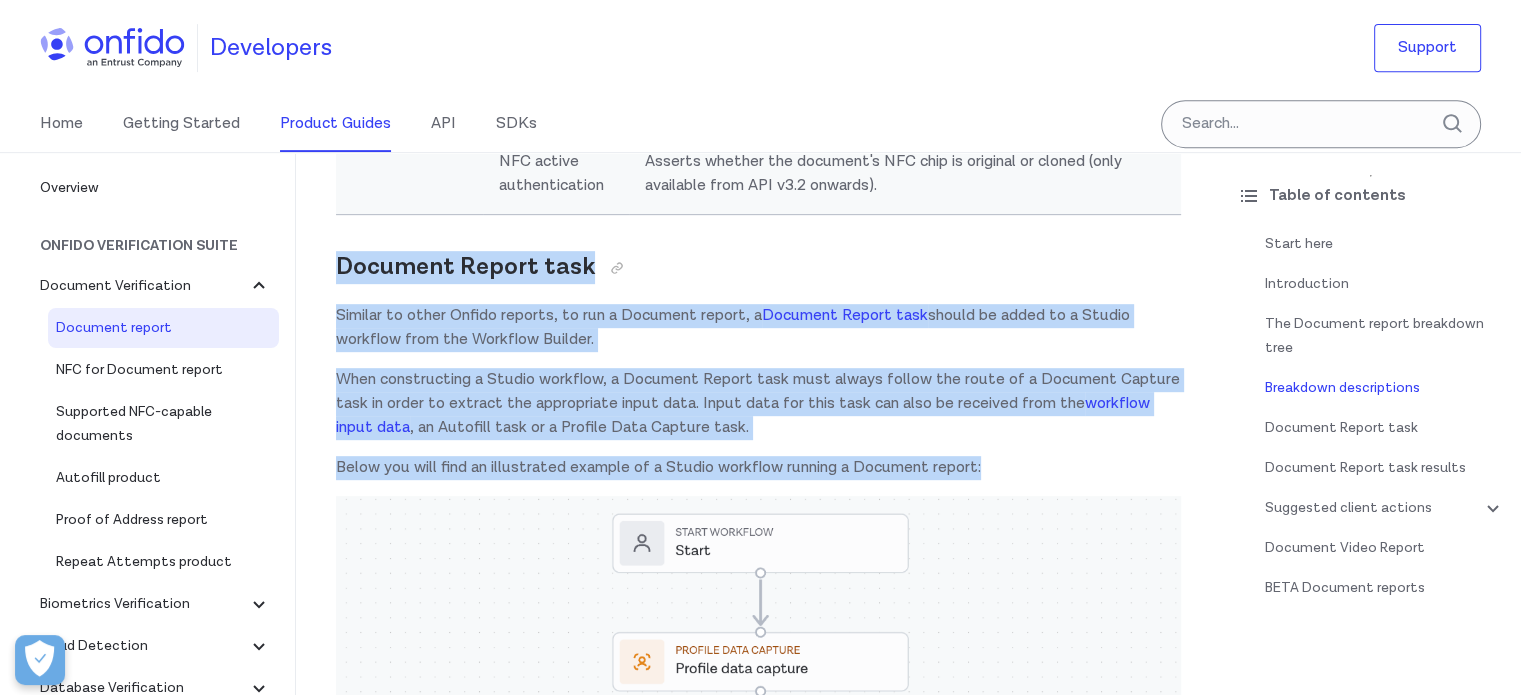 click on "Similar to other Onfido reports, to run a Document report, a  Document Report task  should be added to a Studio workflow from the Workflow Builder." at bounding box center (758, 328) 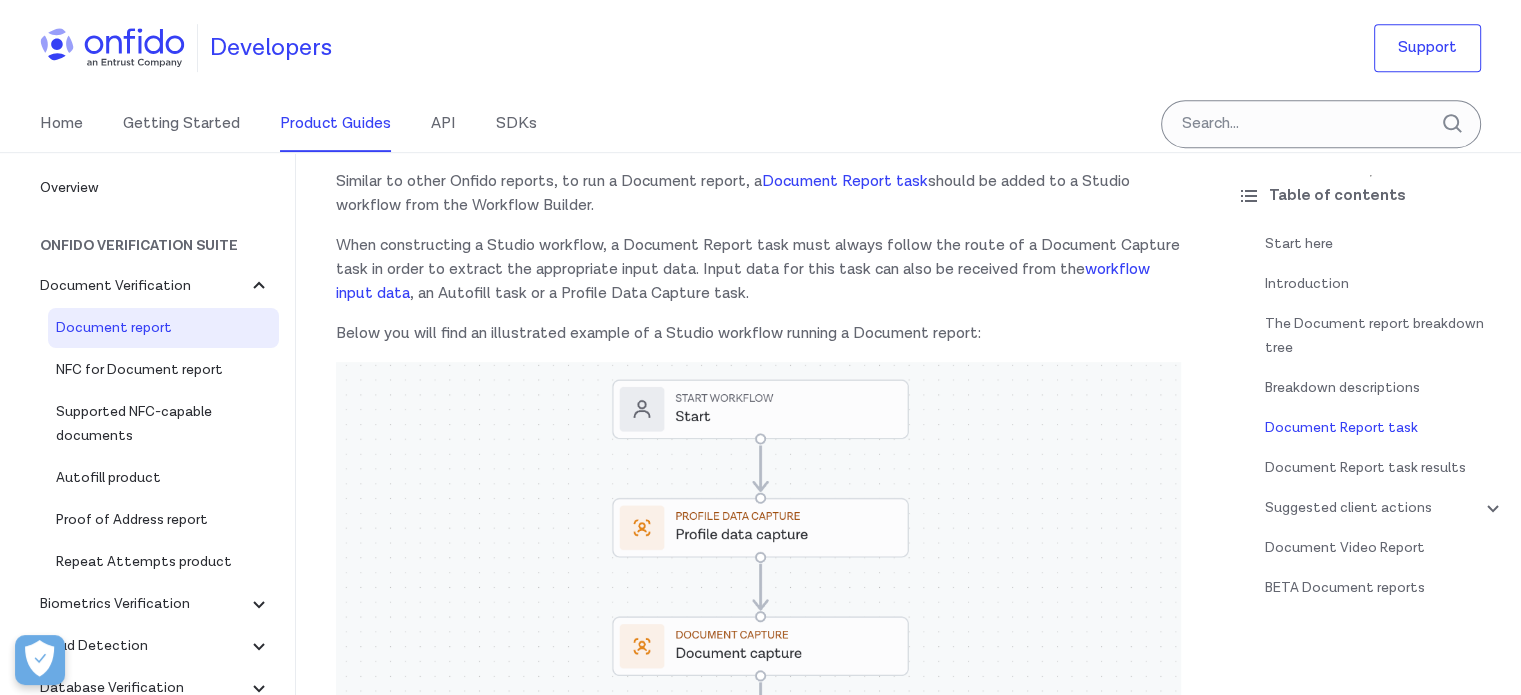 scroll, scrollTop: 8600, scrollLeft: 0, axis: vertical 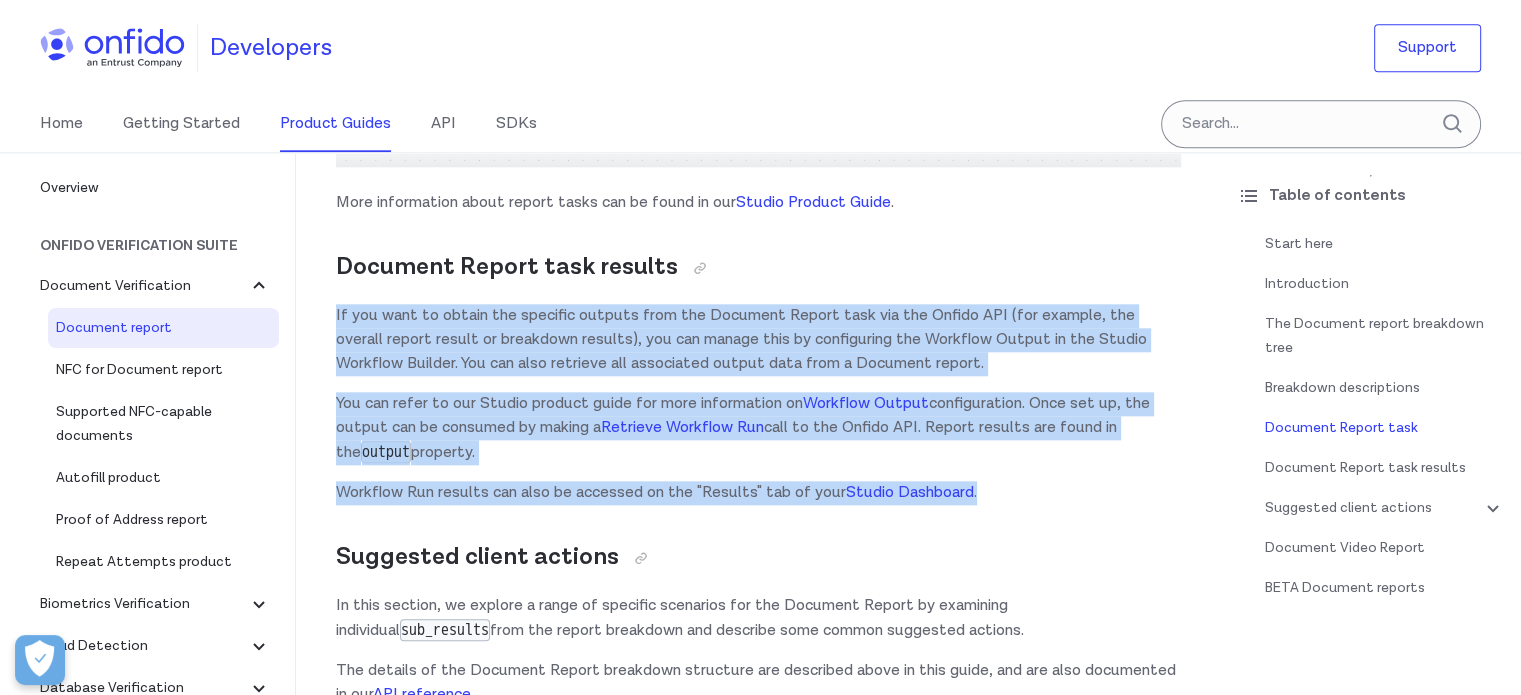drag, startPoint x: 980, startPoint y: 490, endPoint x: 323, endPoint y: 311, distance: 680.9479 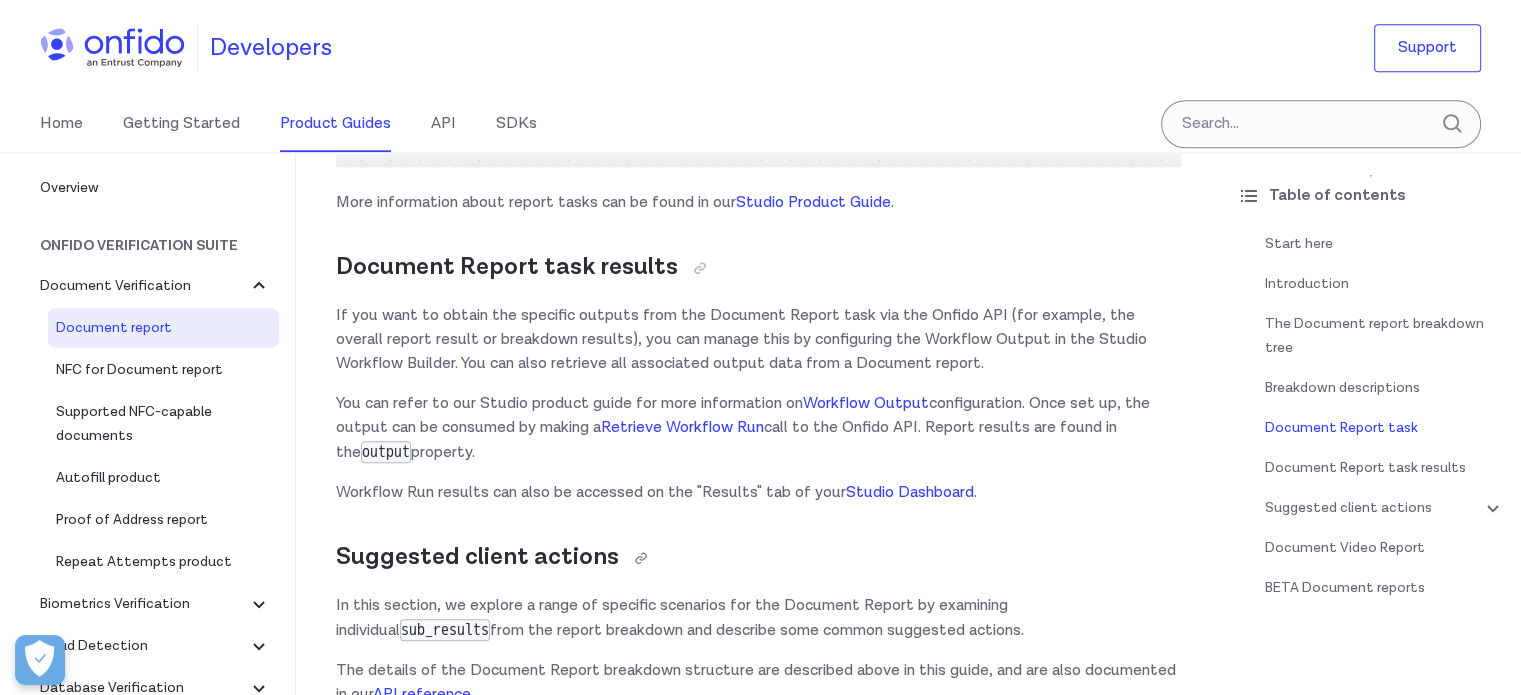 click on "Suggested client actions" at bounding box center [758, 557] 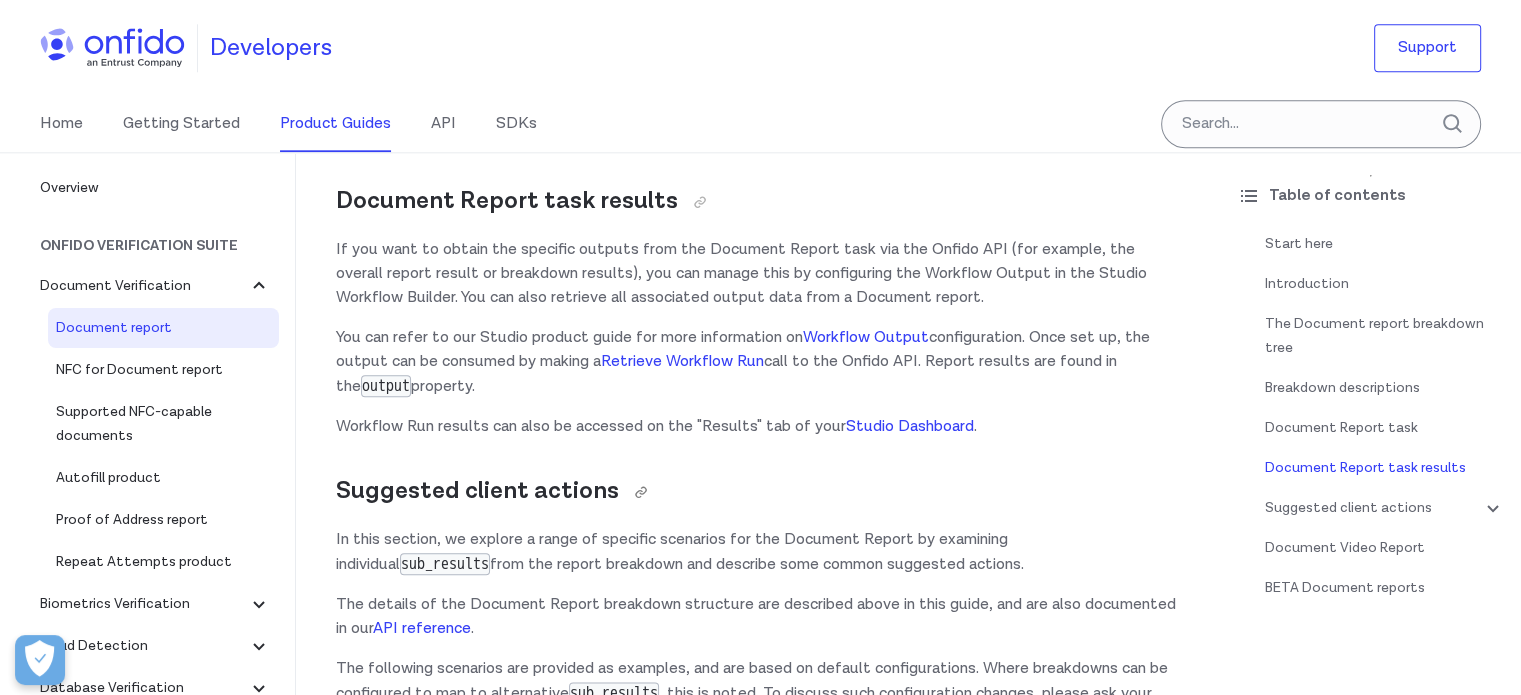 scroll, scrollTop: 9857, scrollLeft: 0, axis: vertical 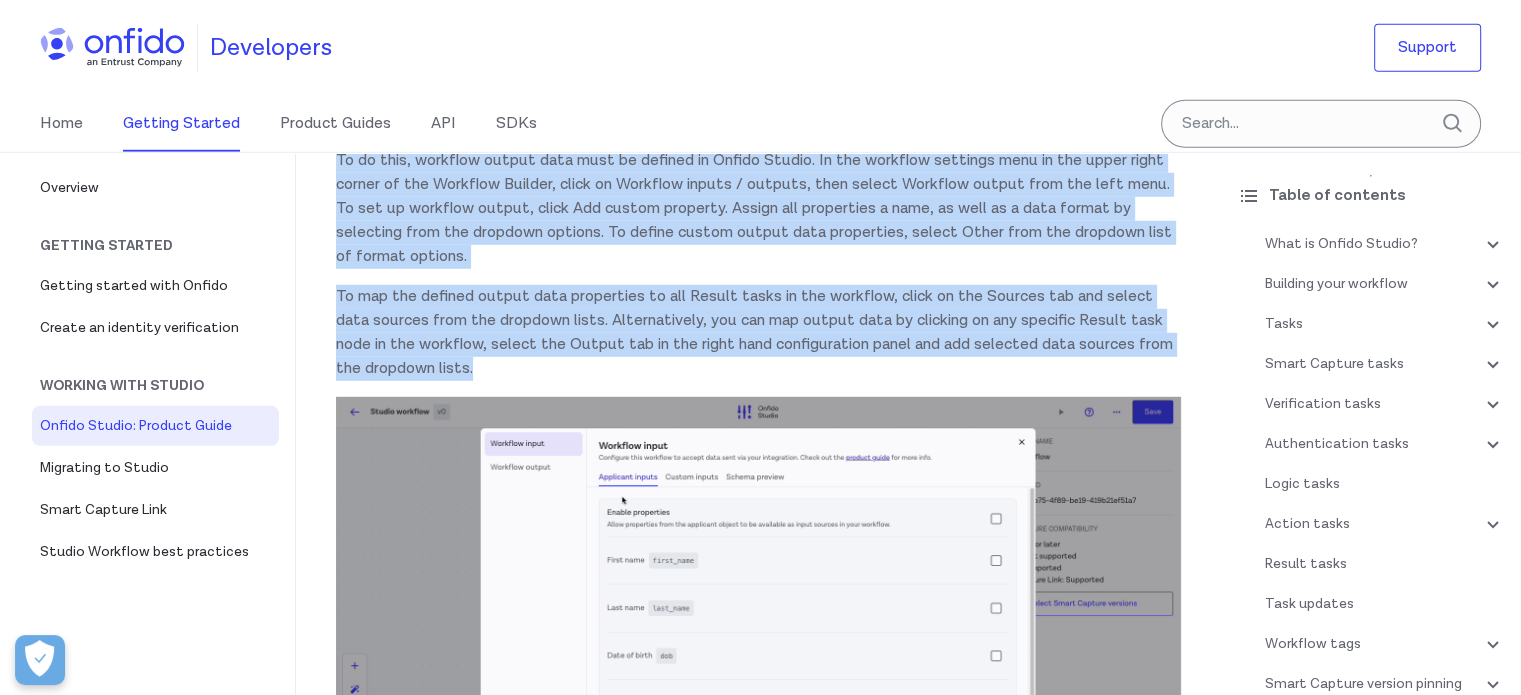 drag, startPoint x: 573, startPoint y: 489, endPoint x: 372, endPoint y: 230, distance: 327.84448 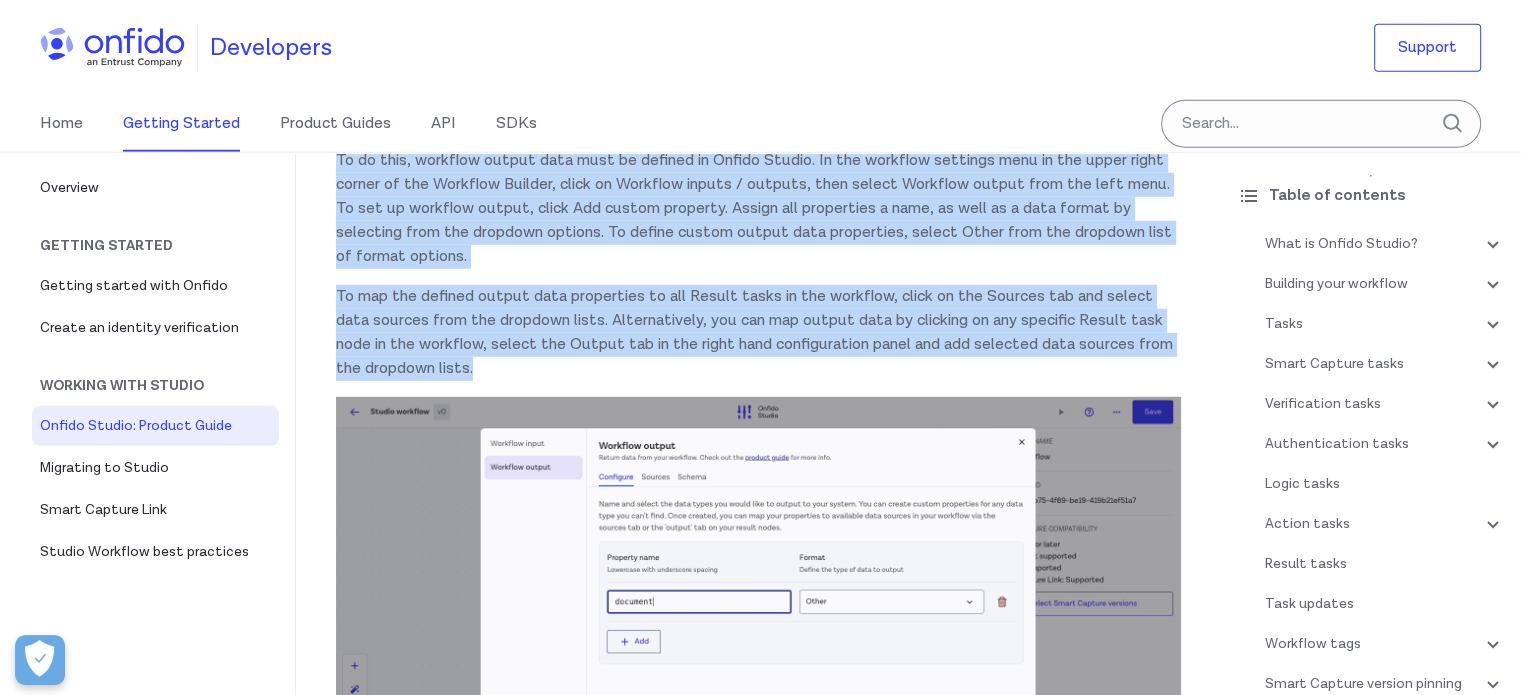 click on "Onfido Studio
What is Onfido Studio?
Onfido Studio is a tool for building, managing, and deploying identity verification journeys. Build workflows visually using our no-code Workflow Builder tool, in a format similar to flow charts or process diagrams.
Onfido Studio offers a number of benefits including:
Automated, smart decision making through no-code workflows
Customized and flexible user verification flows
Scalability to new markets and user requirements
Onfido Studio's main components are: The Workflow Builder, Workflows, Workflow Runs, Smart Capture and our Verification Suite.
The Workflow Builder
The Workflow Builder is the interface for creating and managing workflows, available directly through the Onfido Dashboard. It's a no-code, drag and drop interface that allows you to build, maintain and update workflows seamlessly without the need for developer involvement.
Workflows
An example of a simple workflow
Workflow Runs
input data
below API reference .
." at bounding box center (758, -18537) 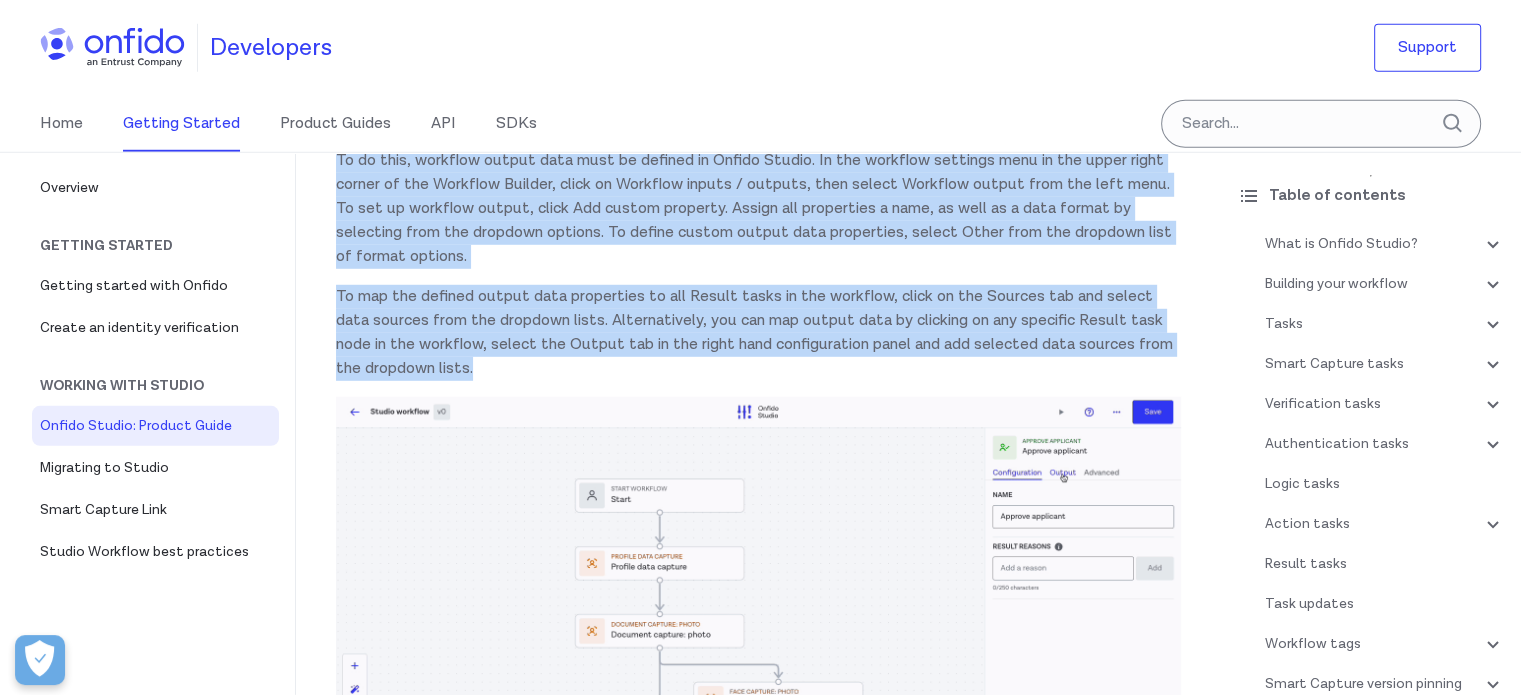 copy on "All data collected during a workflow can be configured as output data, returned at the conclusion of a workflow run in the (one or more) Result tasks. This information can then be  retrieved via API  to be used by your systems.
To do this, workflow output data must be defined in Onfido Studio. In the workflow settings menu in the upper right corner of the Workflow Builder, click on Workflow inputs / outputs, then select Workflow output from the left menu. To set up workflow output, click Add custom property. Assign all properties a name, as well as a data format by selecting from the dropdown options. To define custom output data properties, select Other from the dropdown list of format options.
To map the defined output data properties to all Result tasks in the workflow, click on the Sources tab and select data sources from the dropdown lists. Alternatively, you can map output data by clicking on any specific Result task node in the workflow, select the Output tab in the right hand configuration pane..." 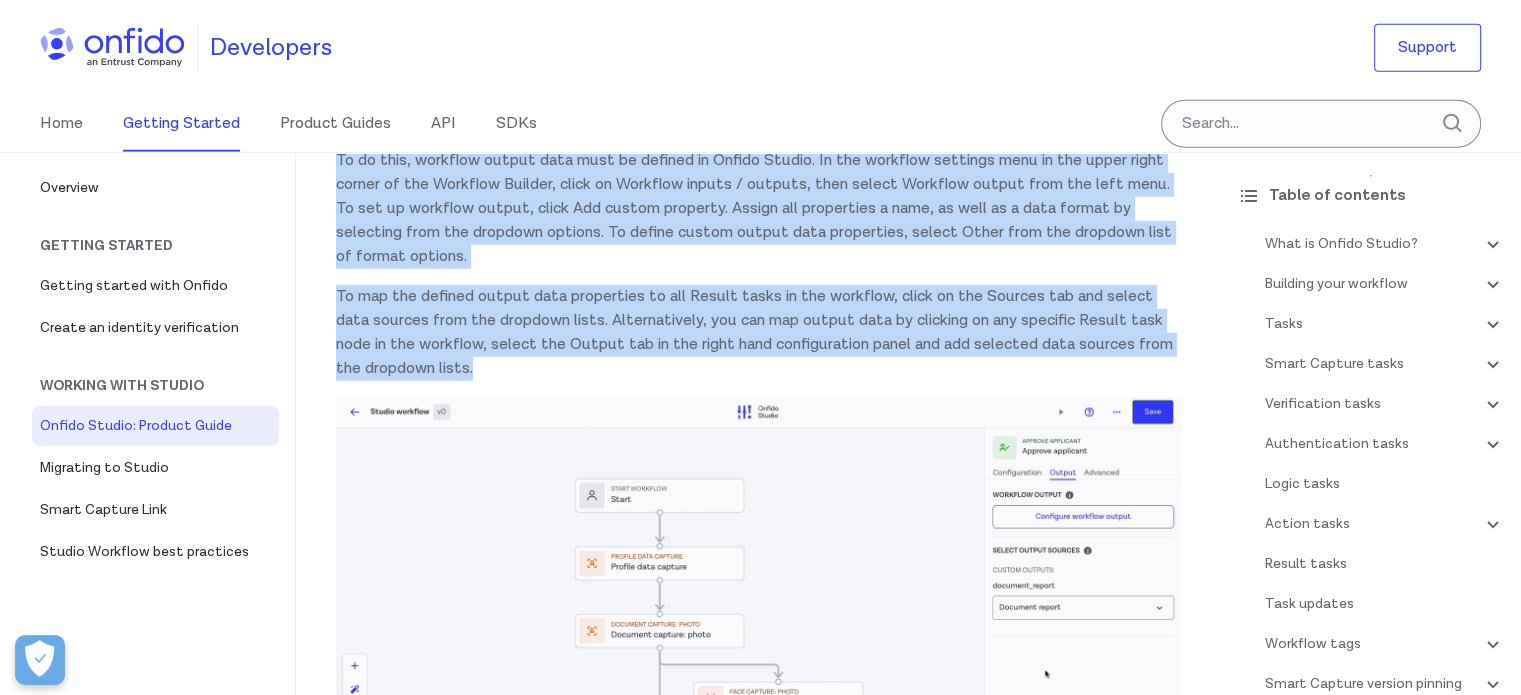 click on "To map the defined output data properties to all Result tasks in the workflow, click on the Sources tab and select data sources from the dropdown lists. Alternatively, you can map output data by clicking on any specific Result task node in the workflow, select the Output tab in the right hand configuration panel and add selected data sources from the dropdown lists." at bounding box center (758, 333) 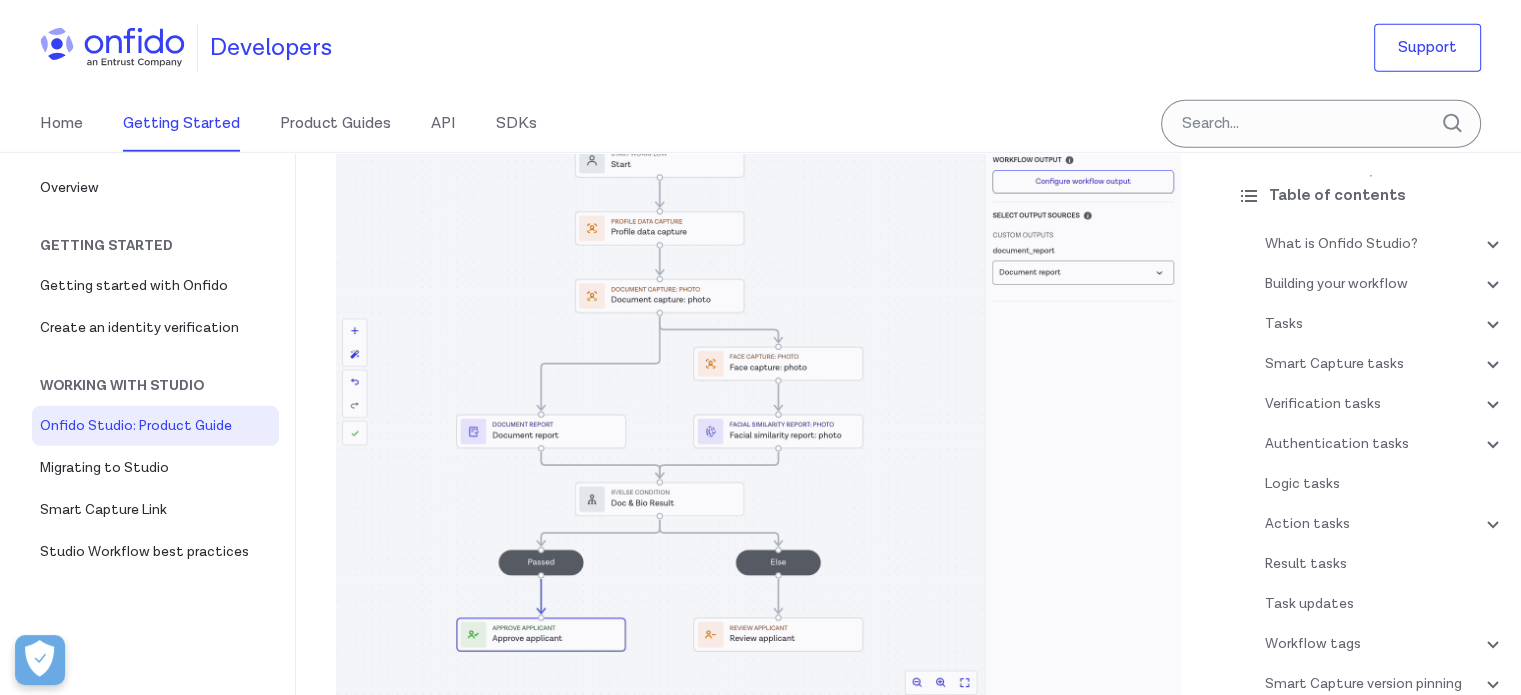 scroll, scrollTop: 44084, scrollLeft: 0, axis: vertical 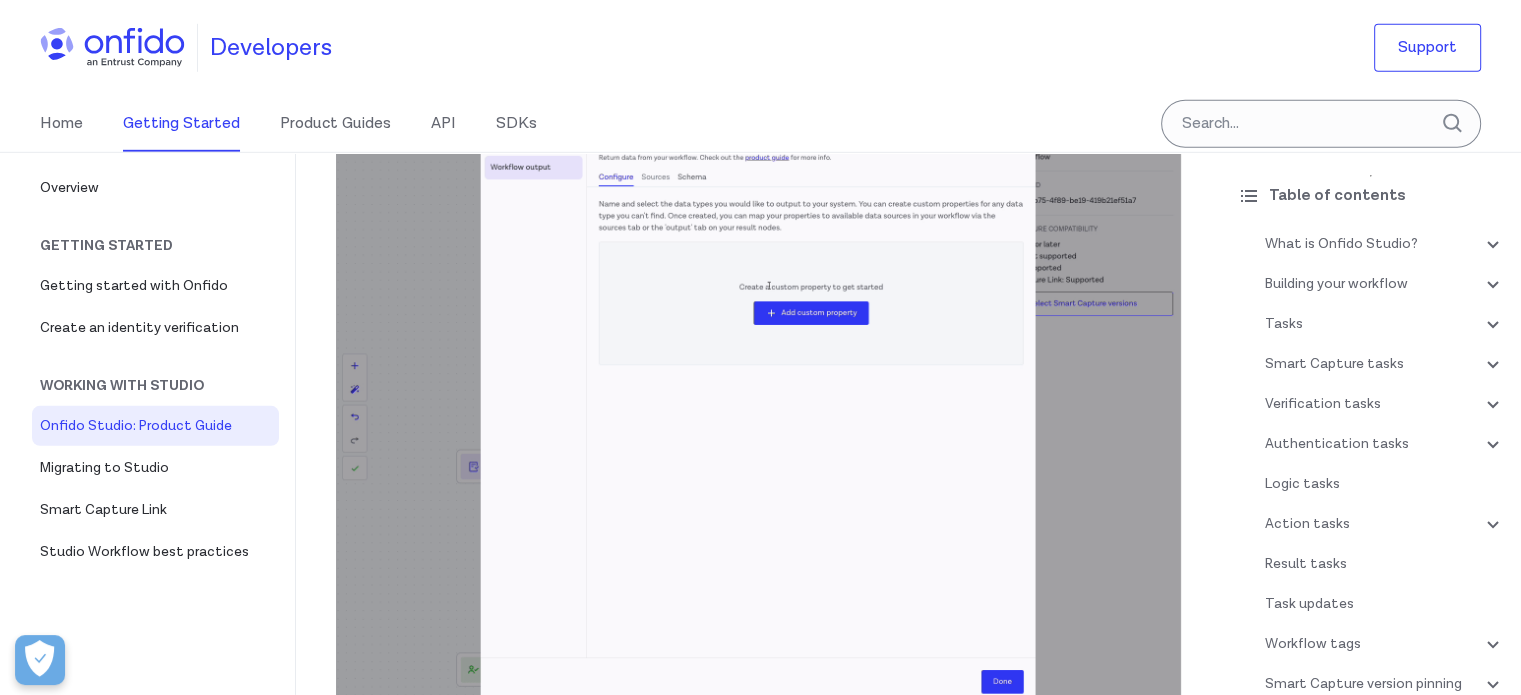 click at bounding box center [758, 417] 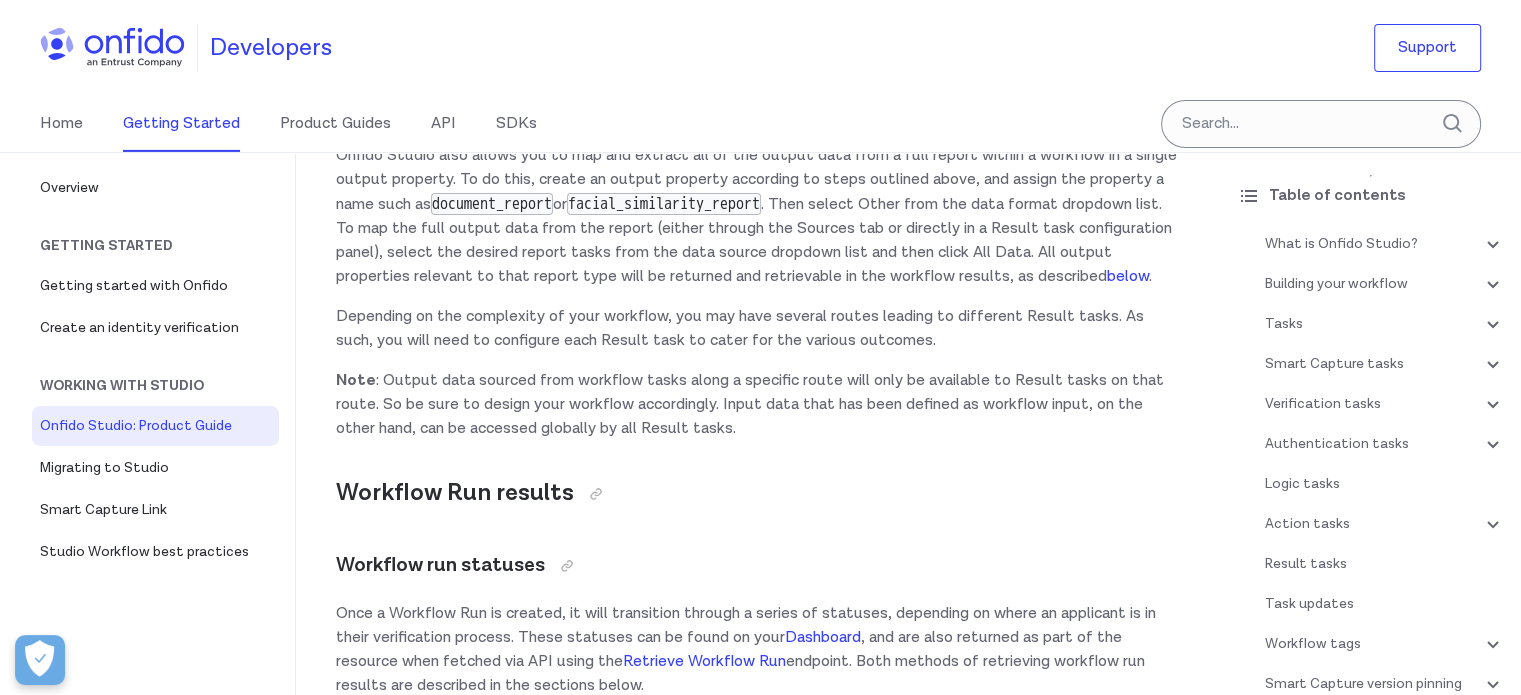 scroll, scrollTop: 44784, scrollLeft: 0, axis: vertical 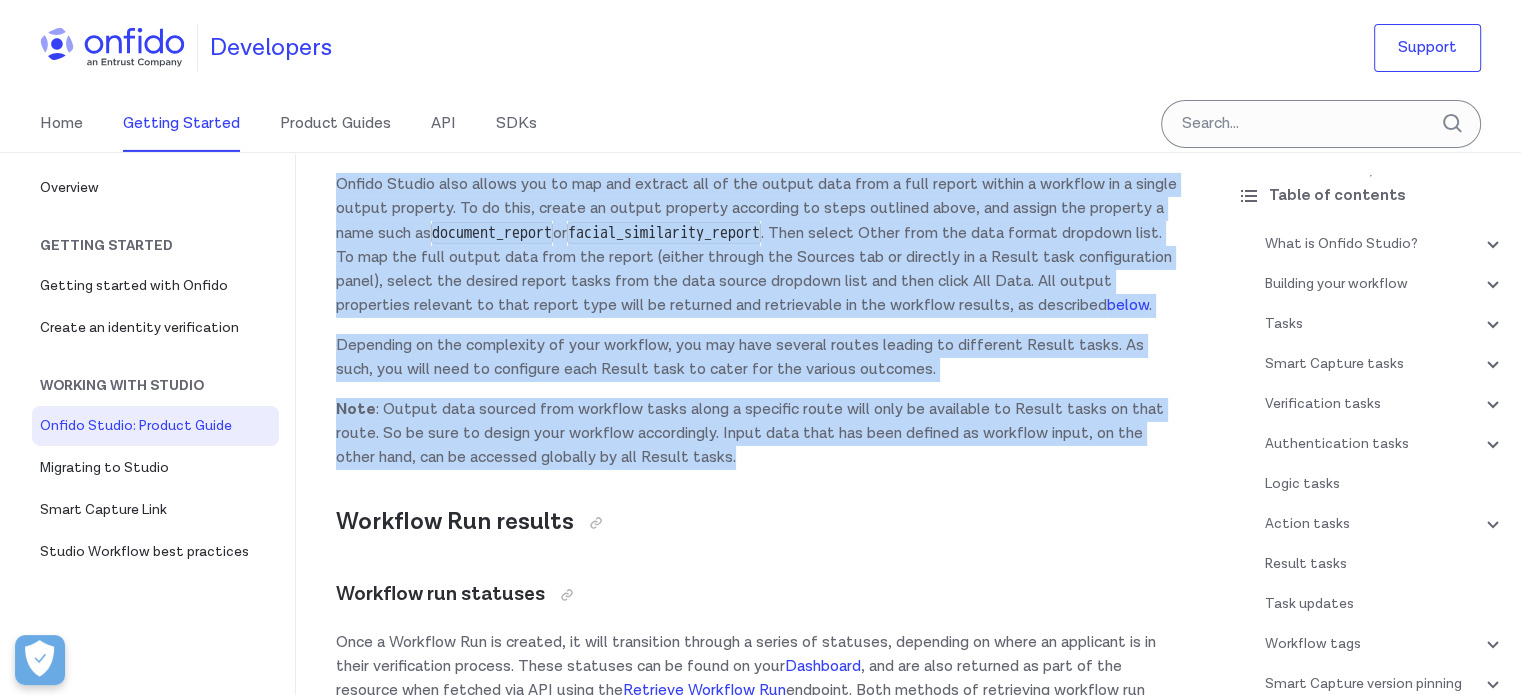 drag, startPoint x: 764, startPoint y: 599, endPoint x: 337, endPoint y: 298, distance: 522.427 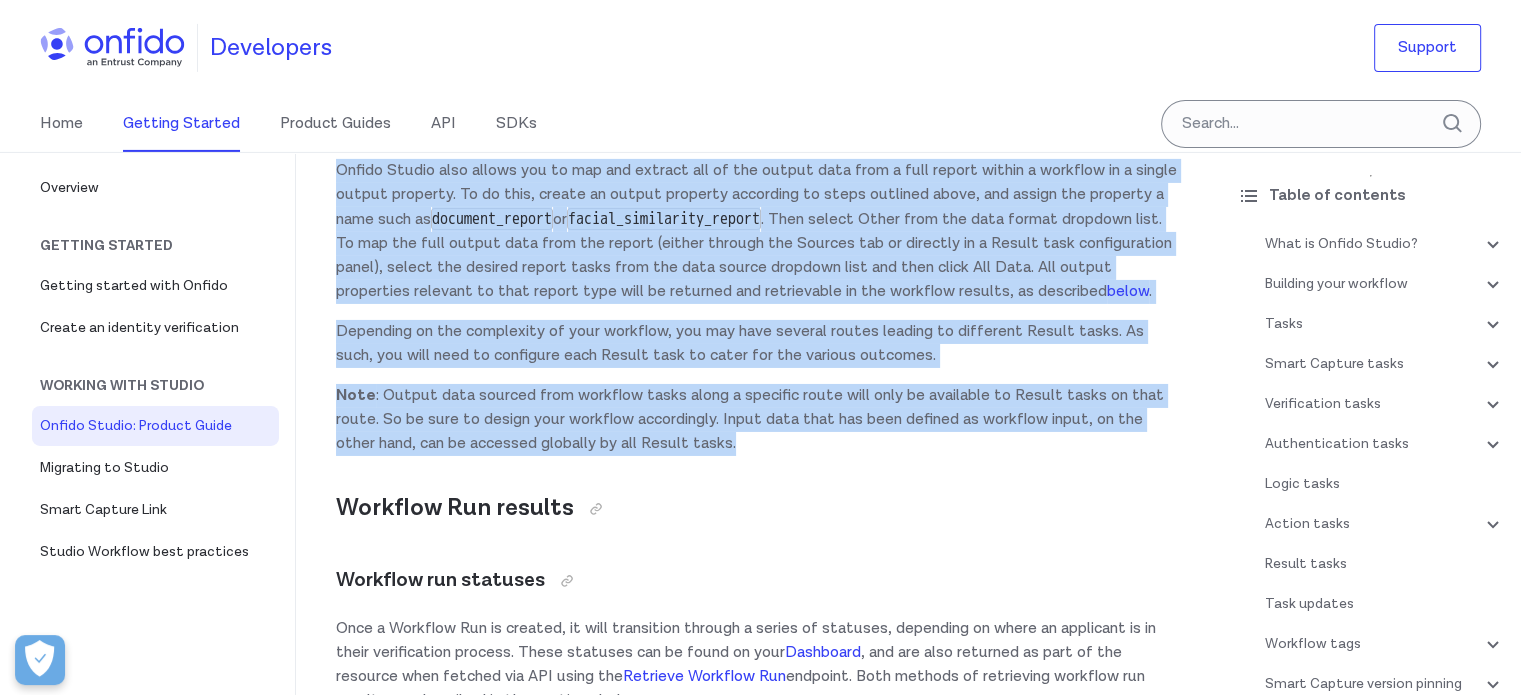scroll, scrollTop: 44684, scrollLeft: 0, axis: vertical 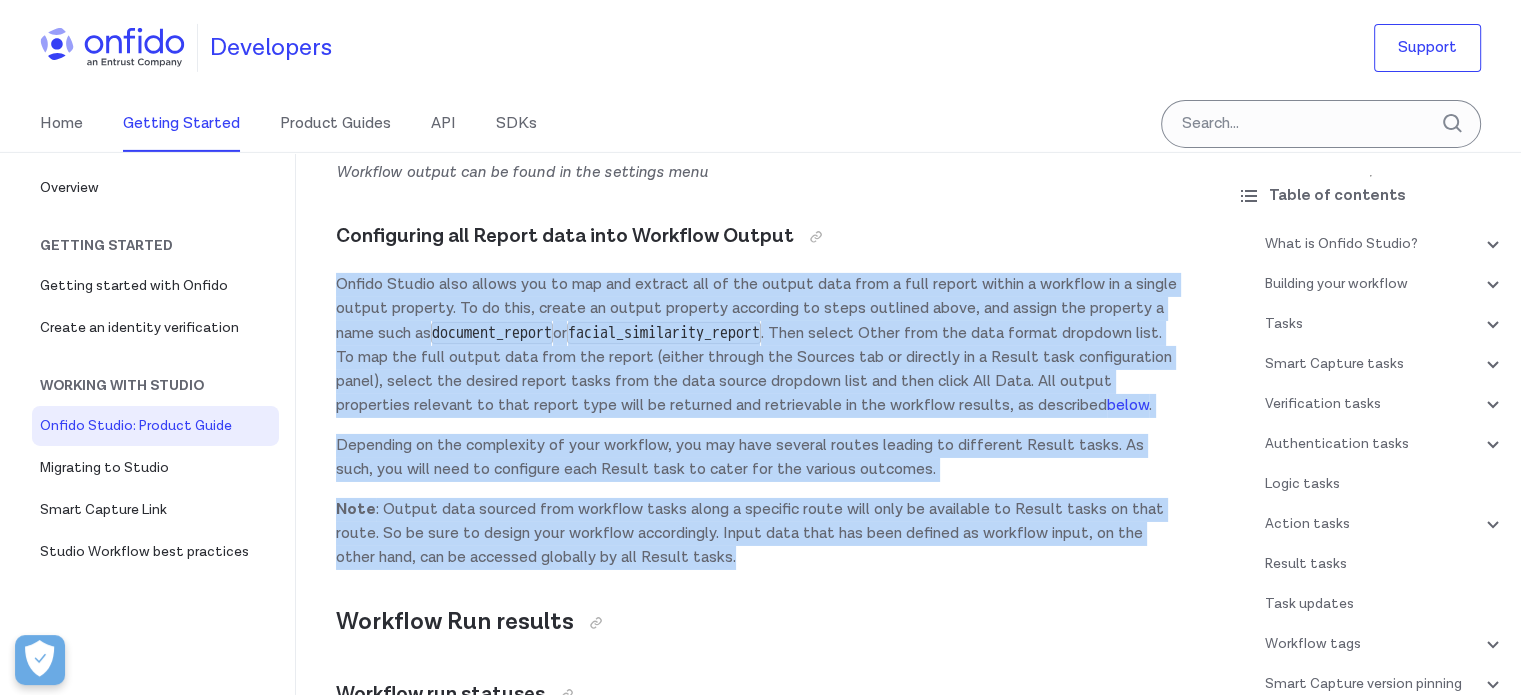 copy on "Onfido Studio also allows you to map and extract all of the output data from a full report within a workflow in a single output property. To do this, create an output property according to steps outlined above, and assign the property a name such as  document_report  or  facial_similarity_report . Then select Other from the data format dropdown list. To map the full output data from the report (either through the Sources tab or directly in a Result task configuration panel), select the desired report tasks from the data source dropdown list and then click All Data. All output properties relevant to that report type will be returned and retrievable in the workflow results, as described  below .
Depending on the complexity of your workflow, you may have several routes leading to different Result tasks. As such, you will need to configure each Result task to cater for the various outcomes.
Note : Output data sourced from workflow tasks along a specific route will only be available to Result tasks on that ..." 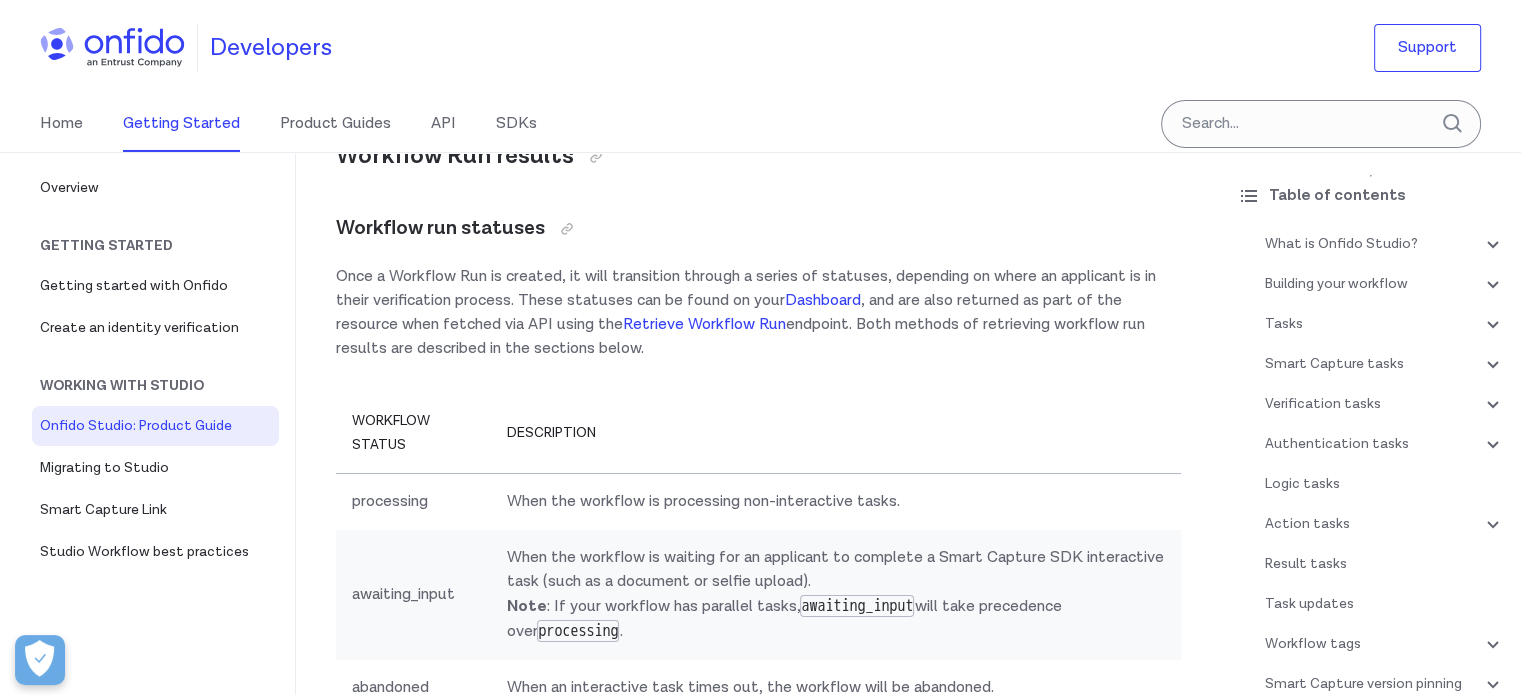 scroll, scrollTop: 45184, scrollLeft: 0, axis: vertical 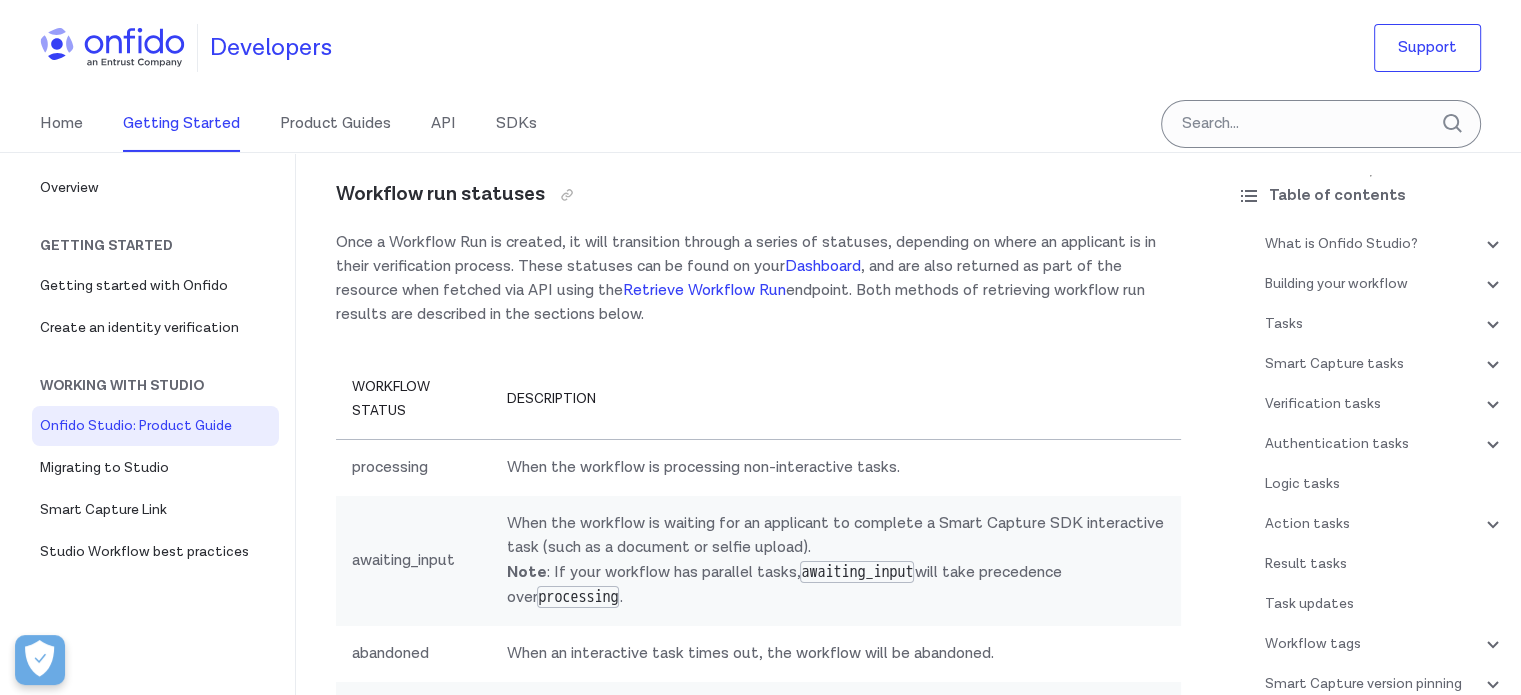 drag, startPoint x: 661, startPoint y: 451, endPoint x: 558, endPoint y: 445, distance: 103.17461 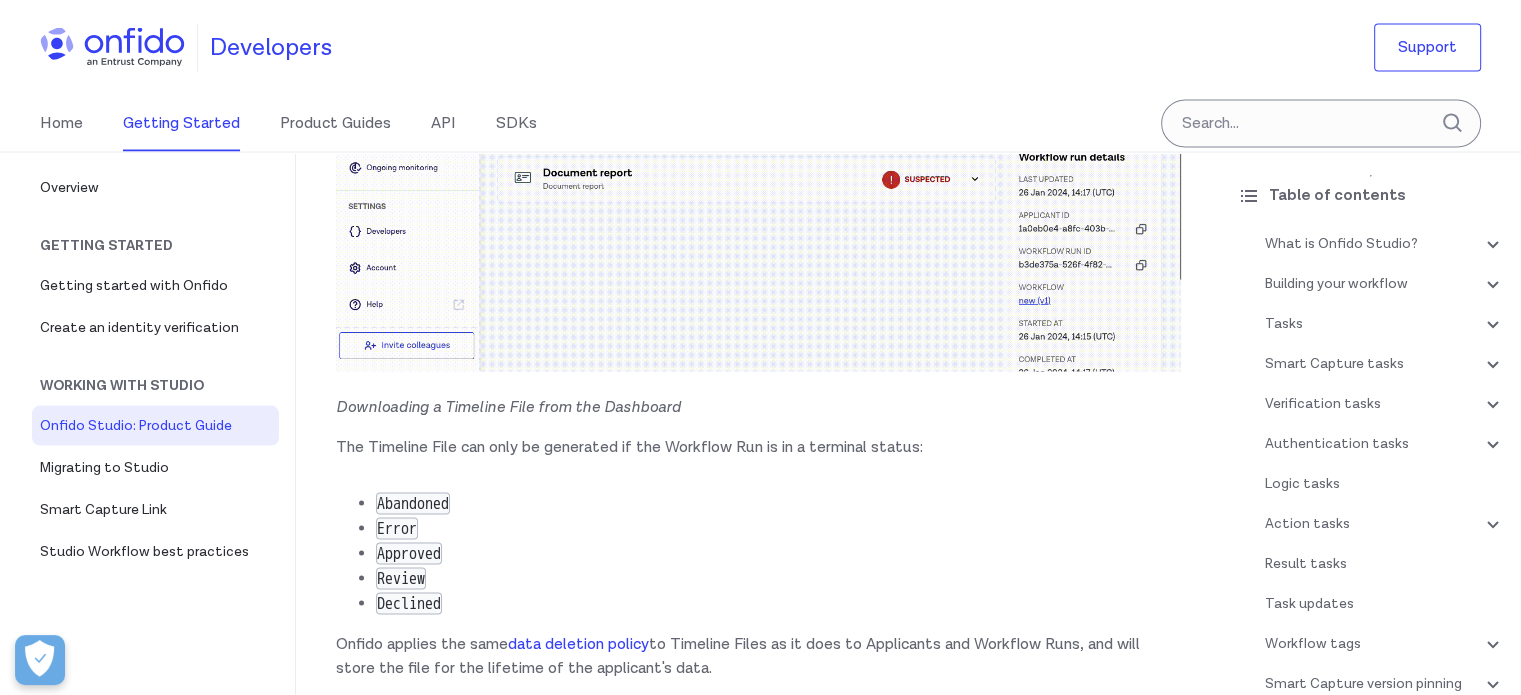 scroll, scrollTop: 49384, scrollLeft: 0, axis: vertical 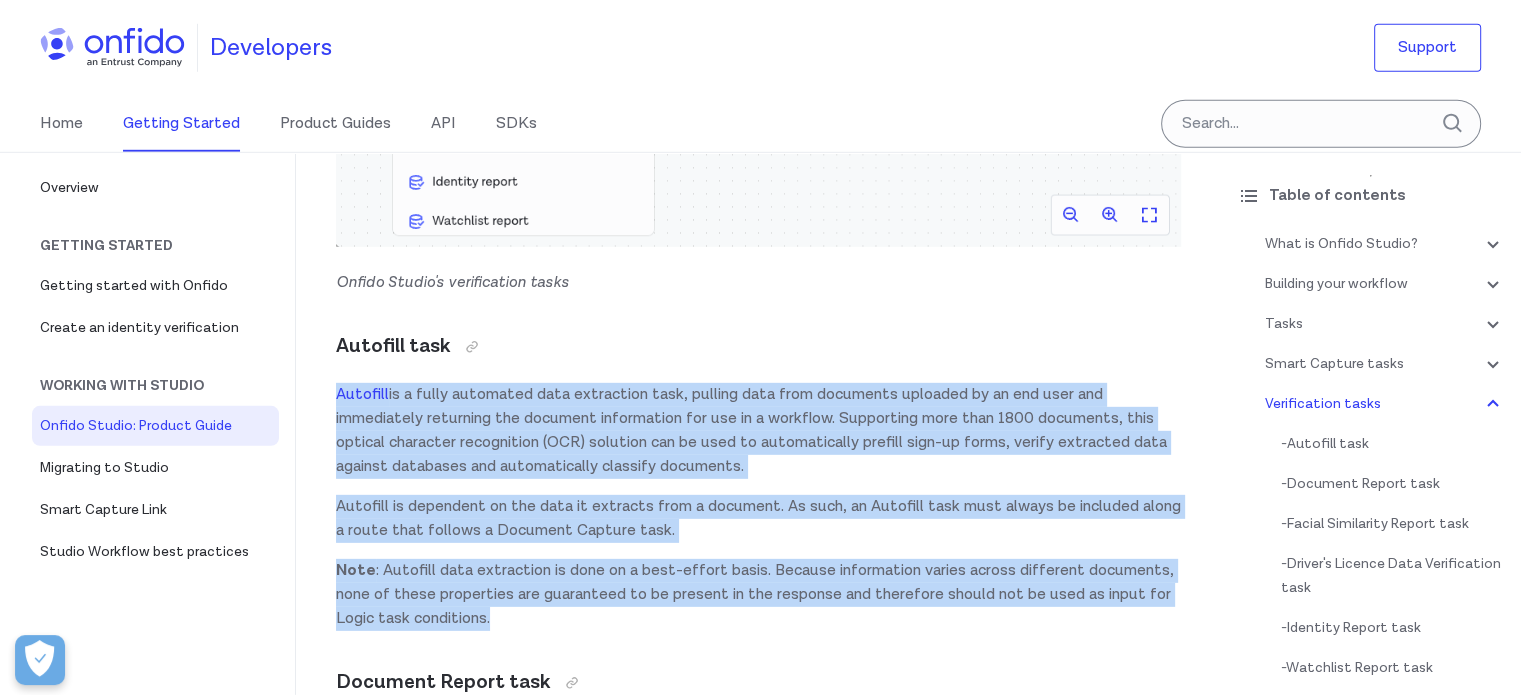 drag, startPoint x: 619, startPoint y: 582, endPoint x: 326, endPoint y: 352, distance: 372.49026 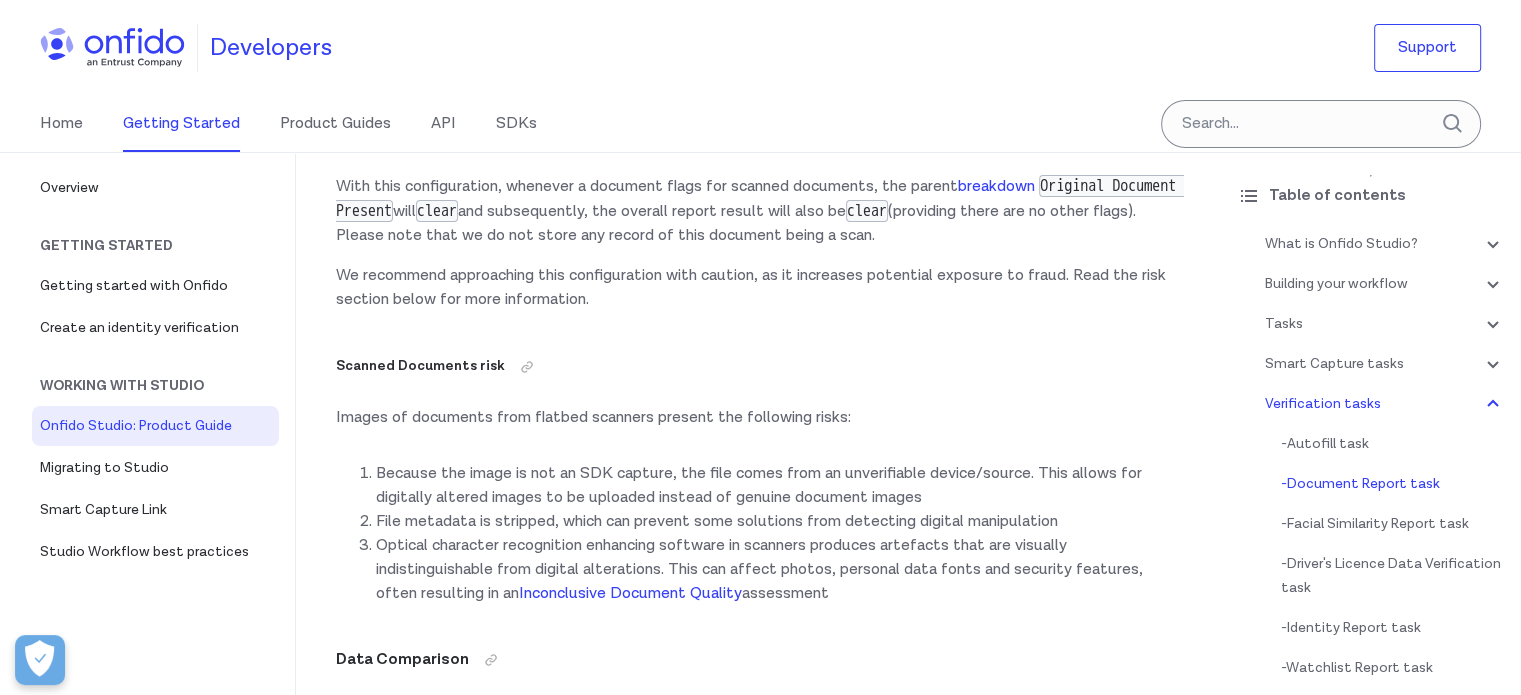 scroll, scrollTop: 15072, scrollLeft: 0, axis: vertical 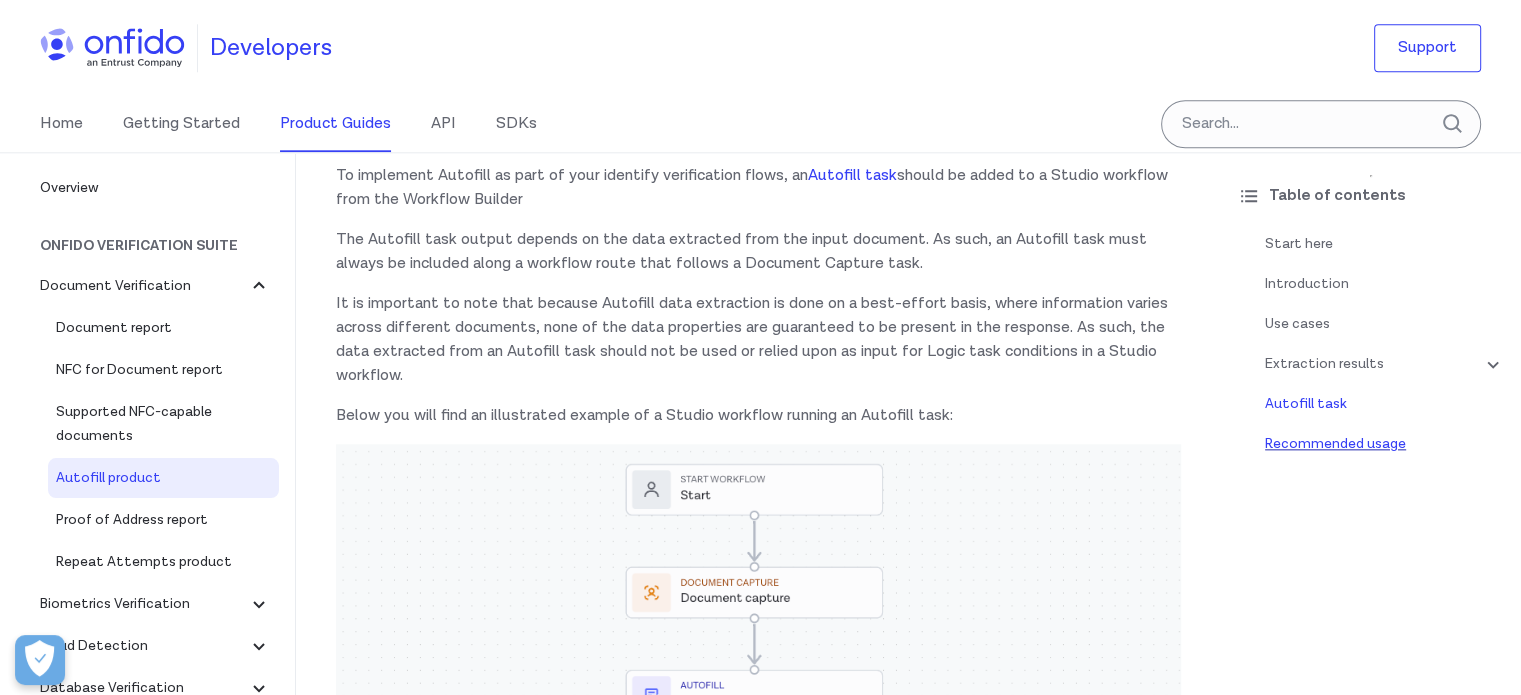 click on "Recommended usage" at bounding box center [1385, 444] 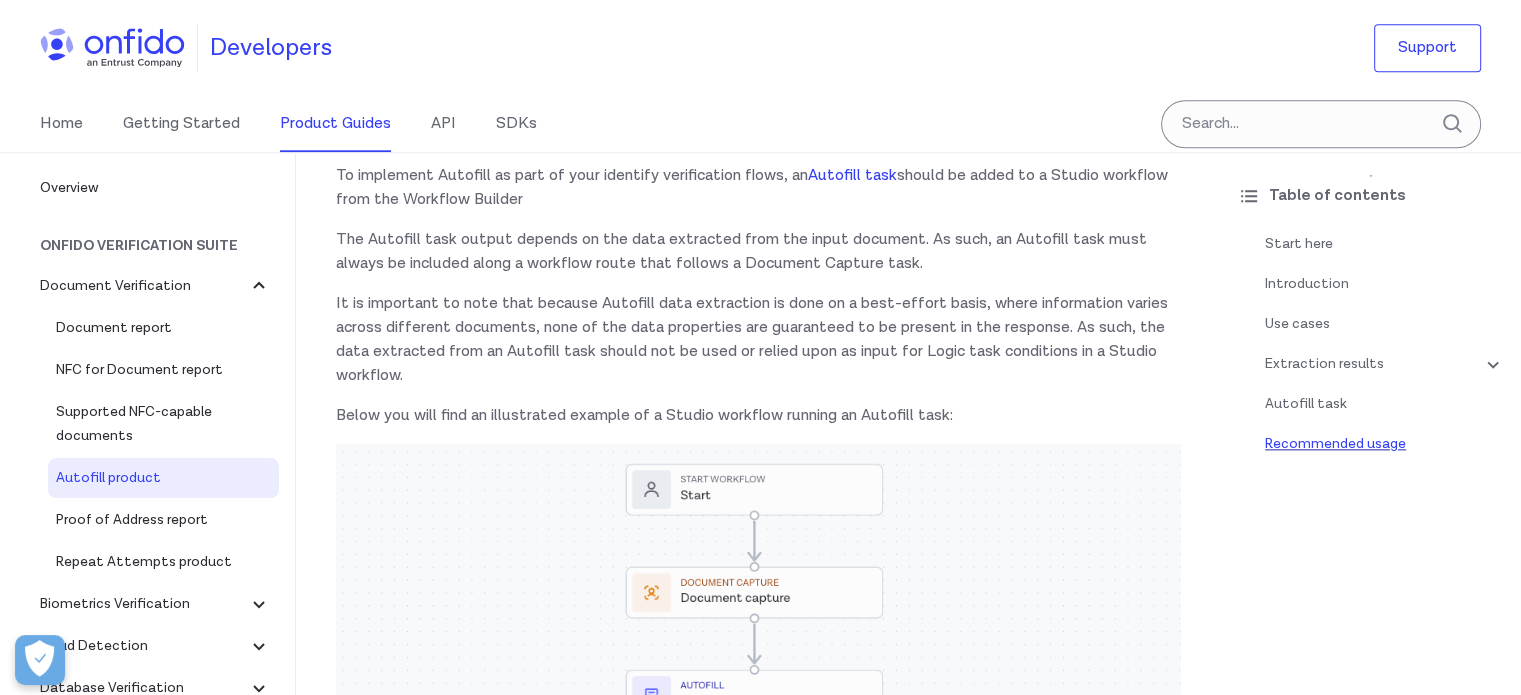 scroll, scrollTop: 3502, scrollLeft: 0, axis: vertical 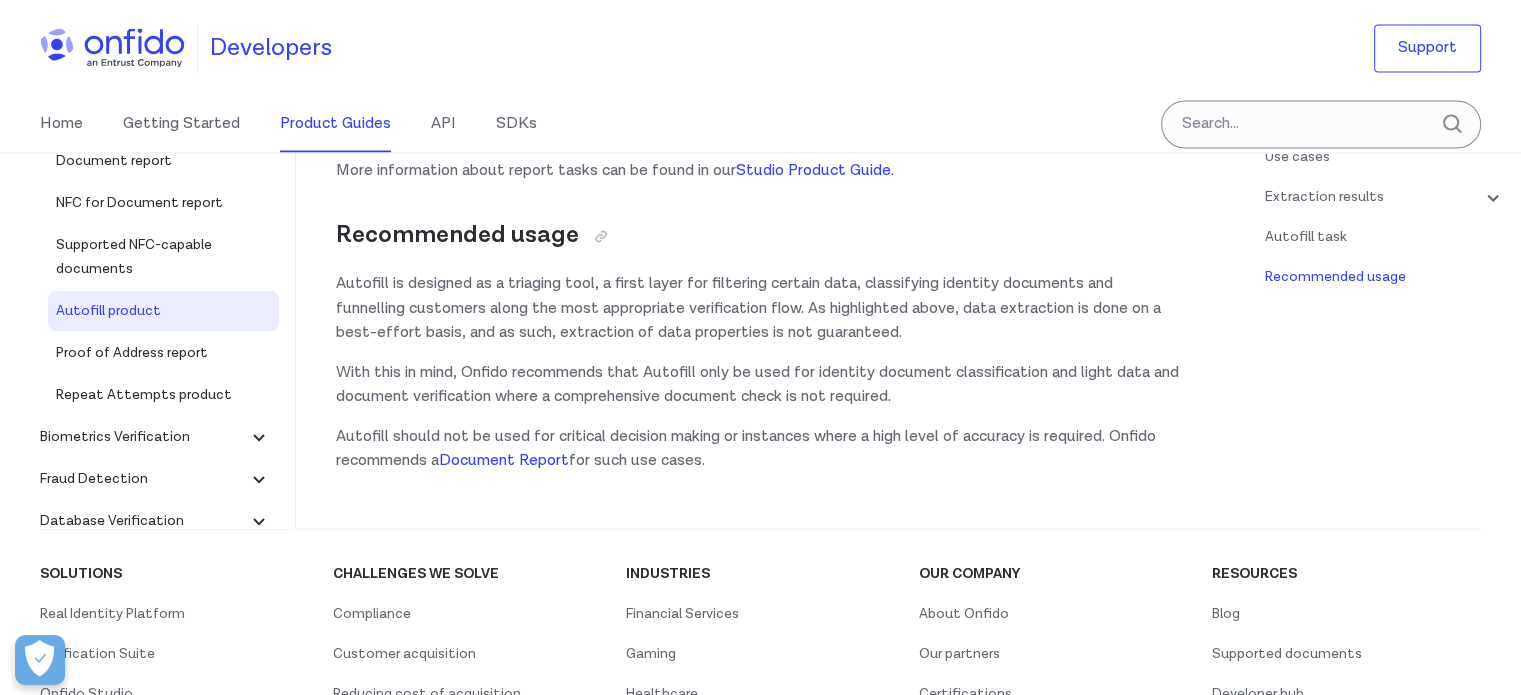 drag, startPoint x: 778, startPoint y: 455, endPoint x: 334, endPoint y: 267, distance: 482.1618 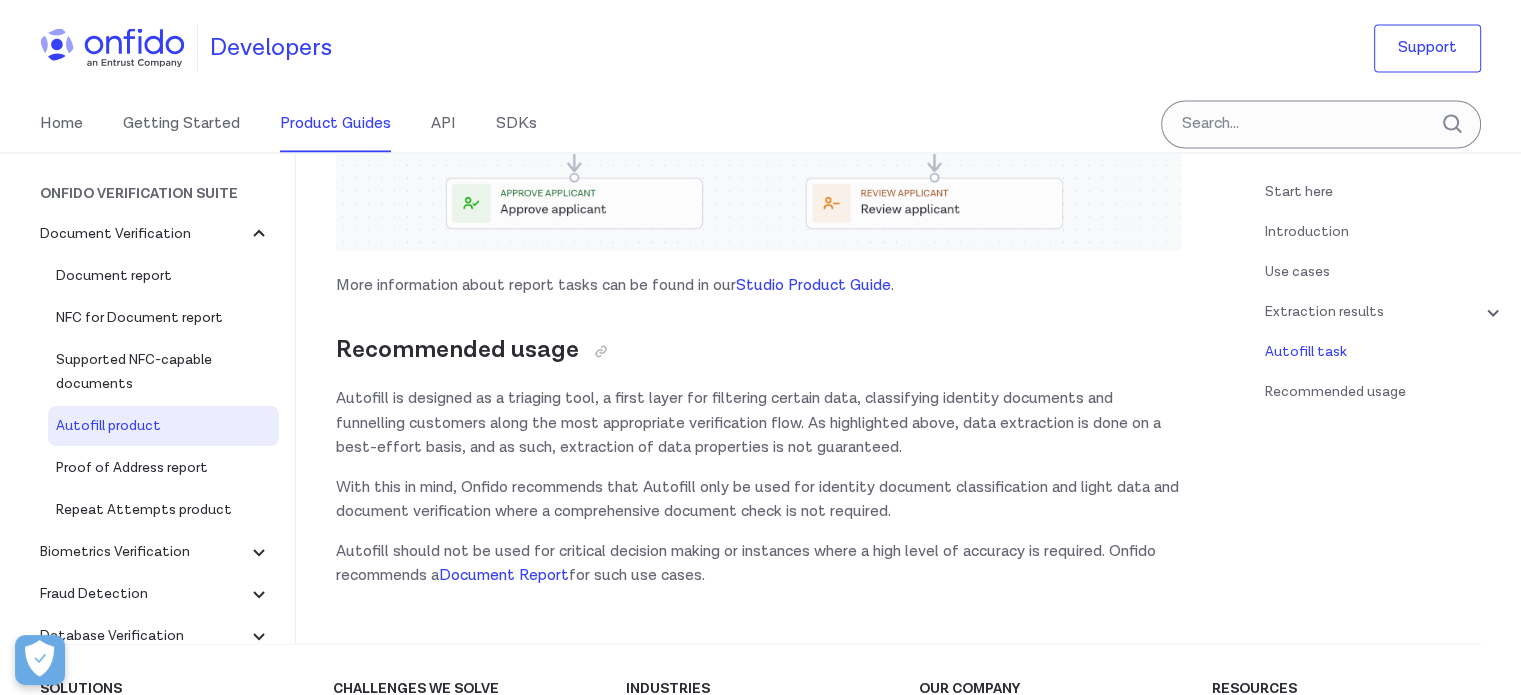 scroll, scrollTop: 3502, scrollLeft: 0, axis: vertical 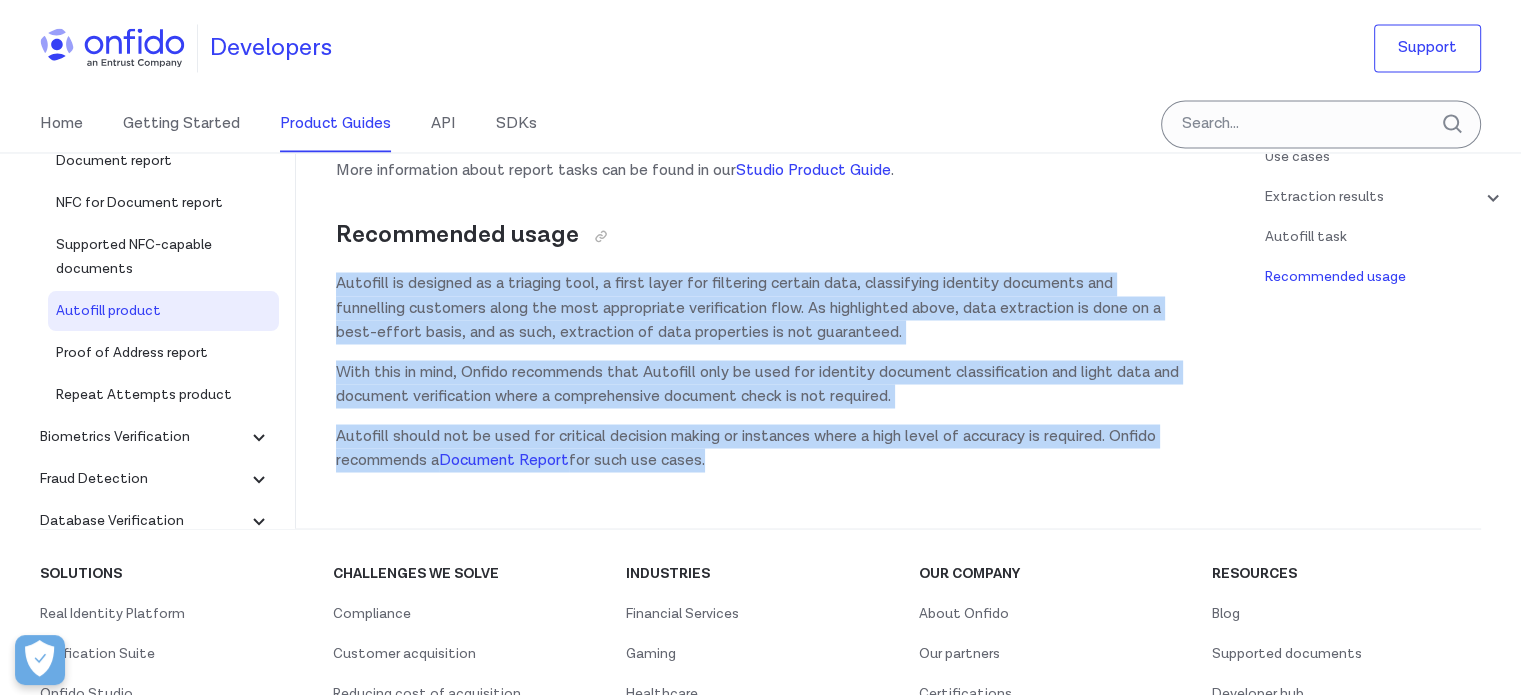 drag, startPoint x: 764, startPoint y: 452, endPoint x: 324, endPoint y: 289, distance: 469.2217 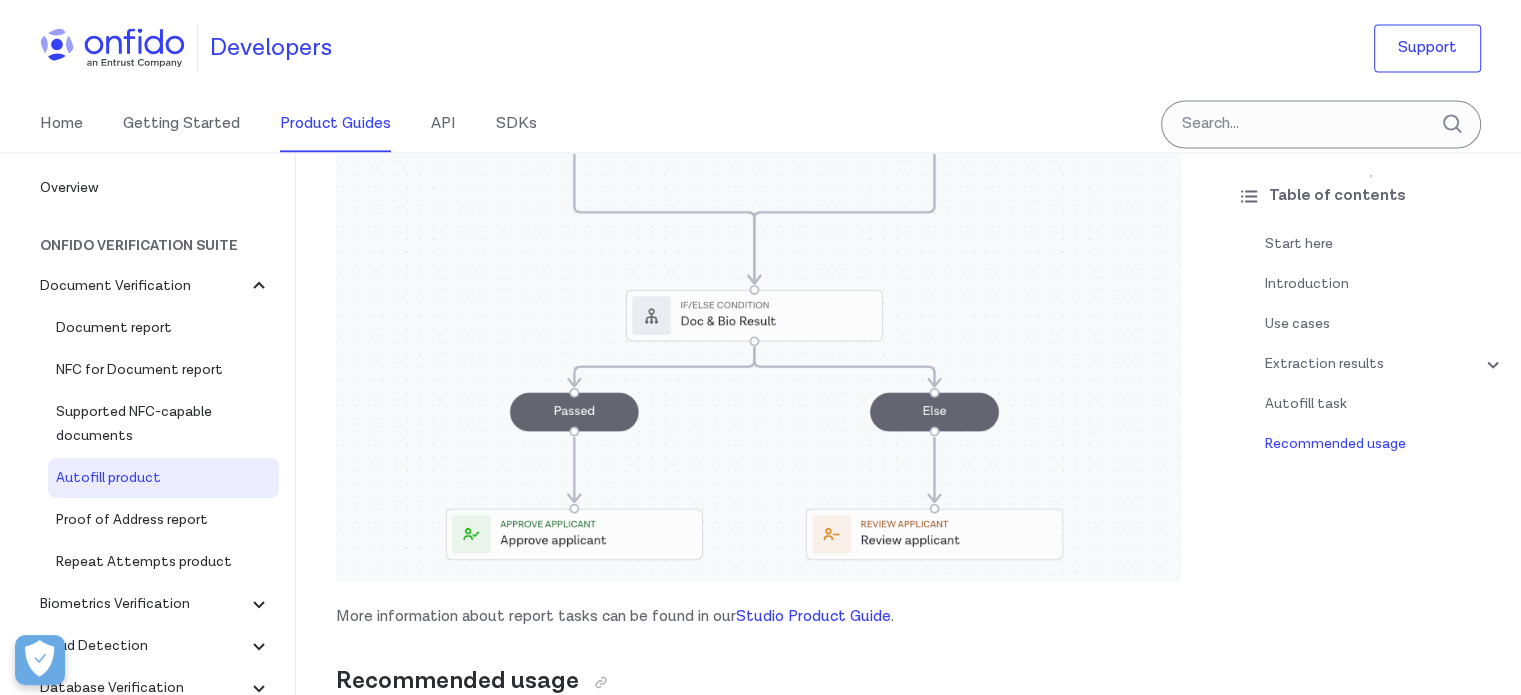 scroll, scrollTop: 2902, scrollLeft: 0, axis: vertical 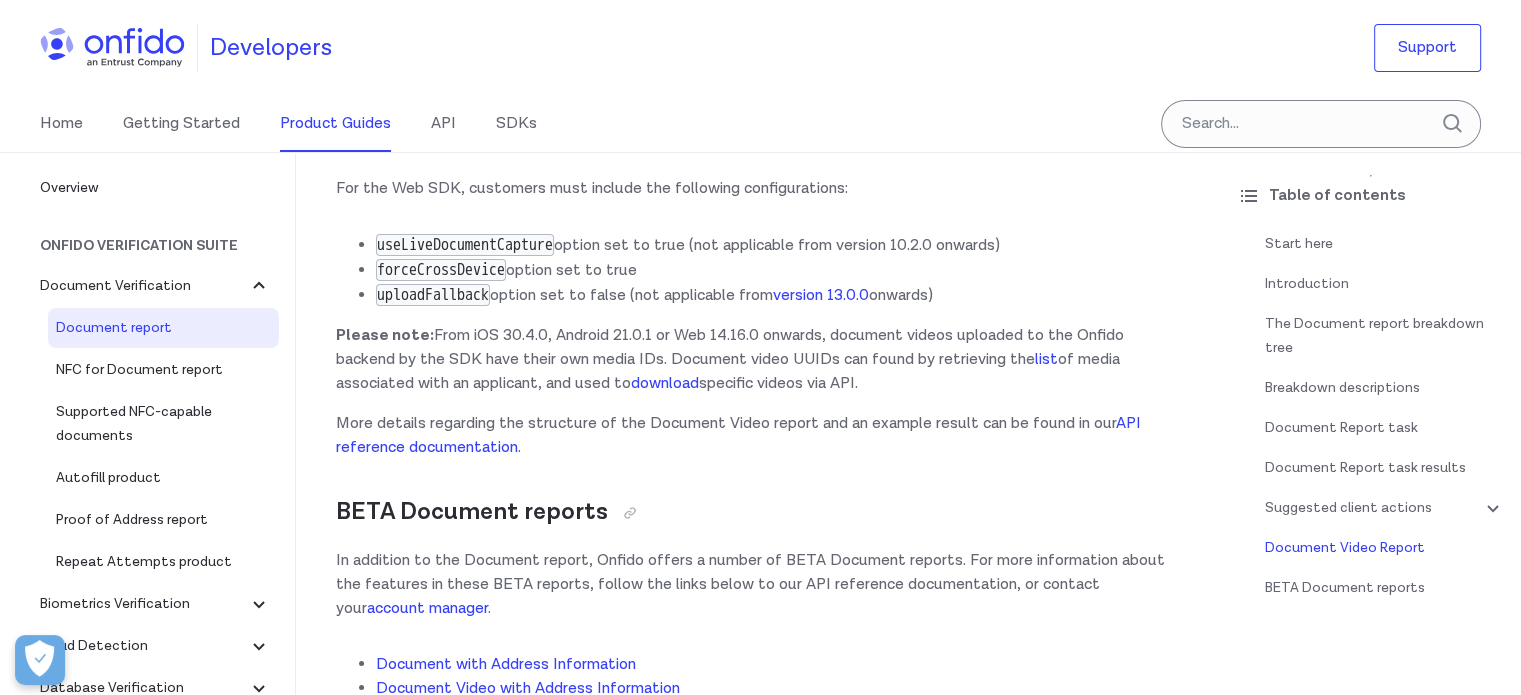 click on "More details regarding the structure of the Document Video report and an example result can be found in our  API reference documentation ." at bounding box center (758, 436) 